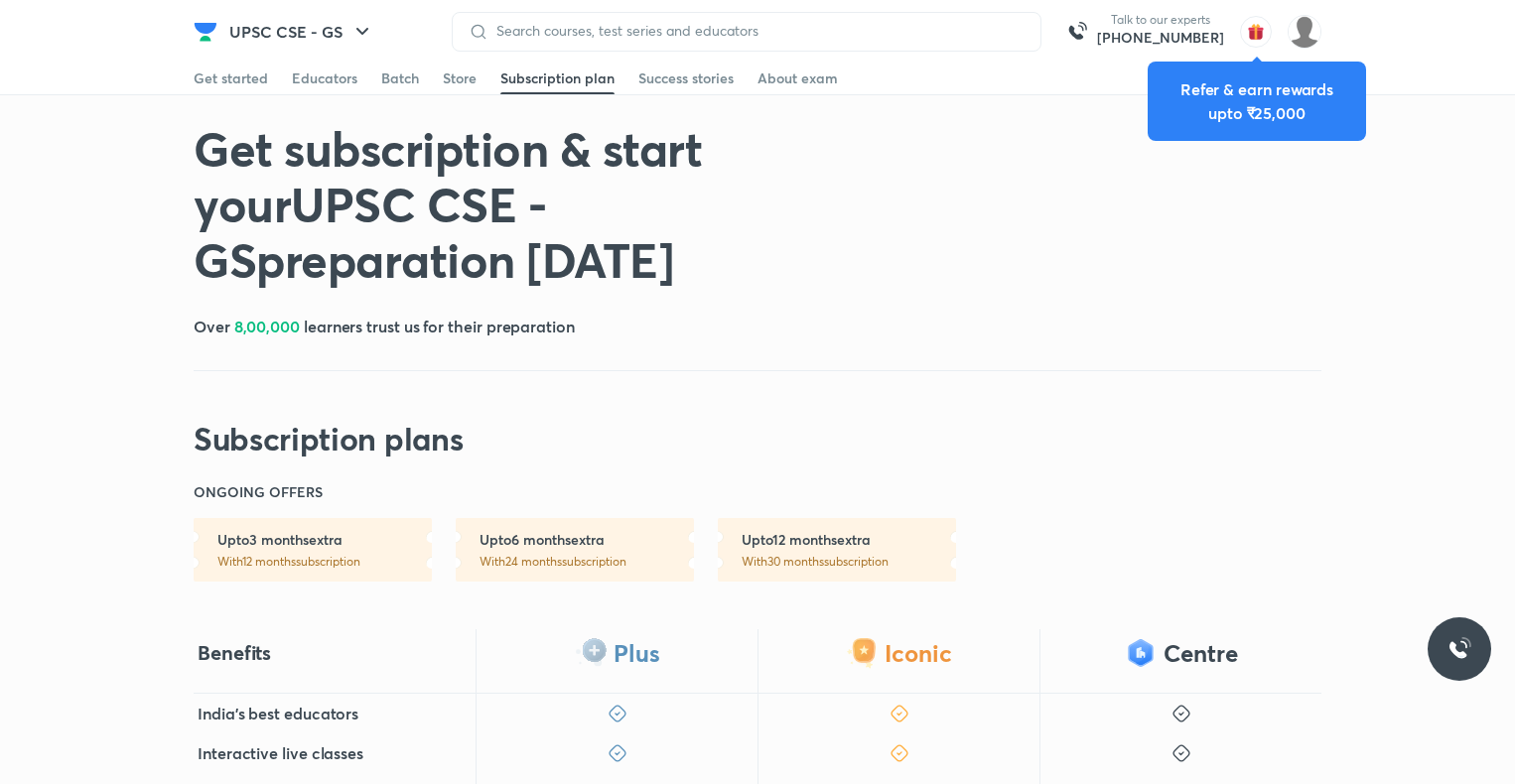 scroll, scrollTop: 0, scrollLeft: 0, axis: both 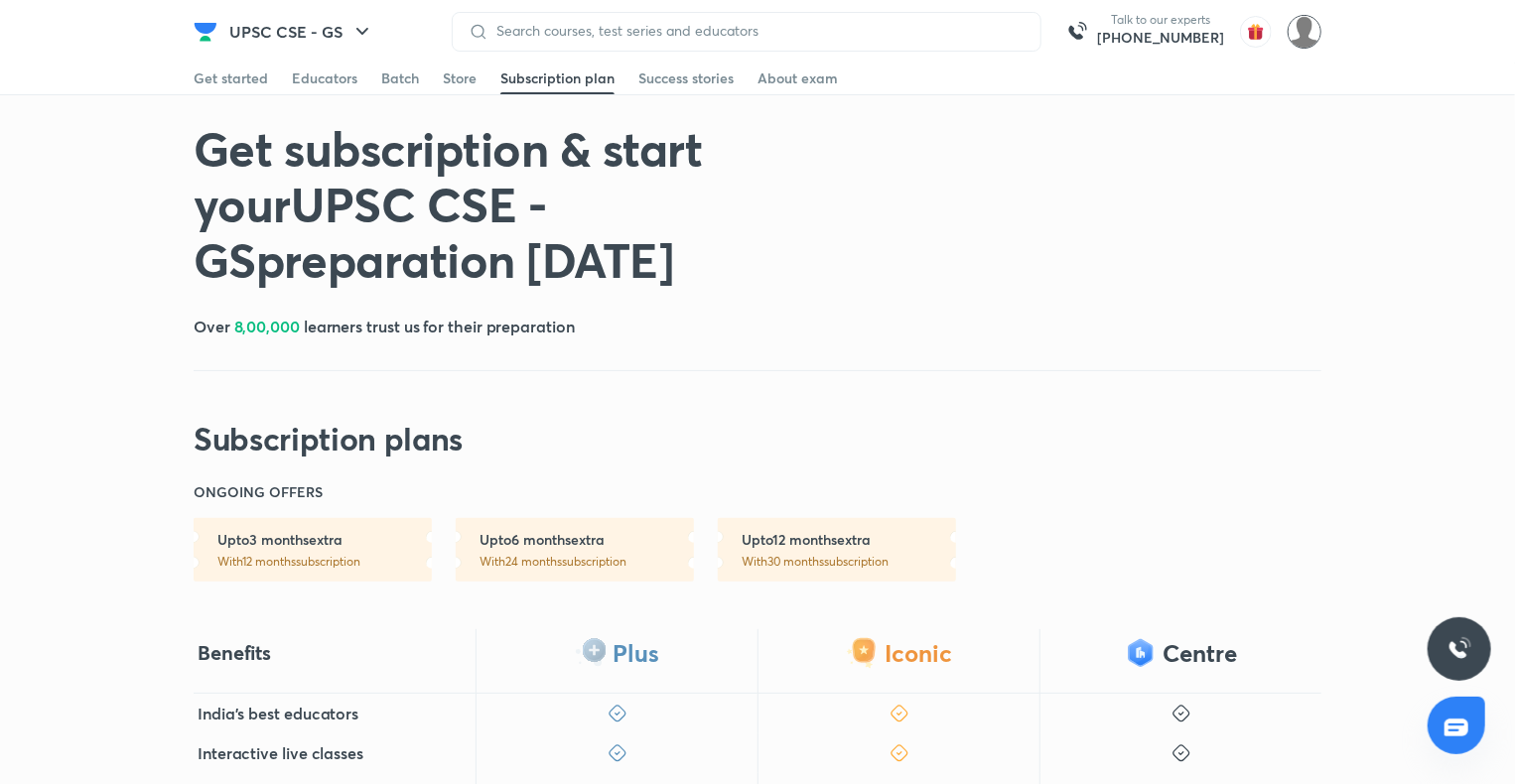 click at bounding box center [1305, 32] 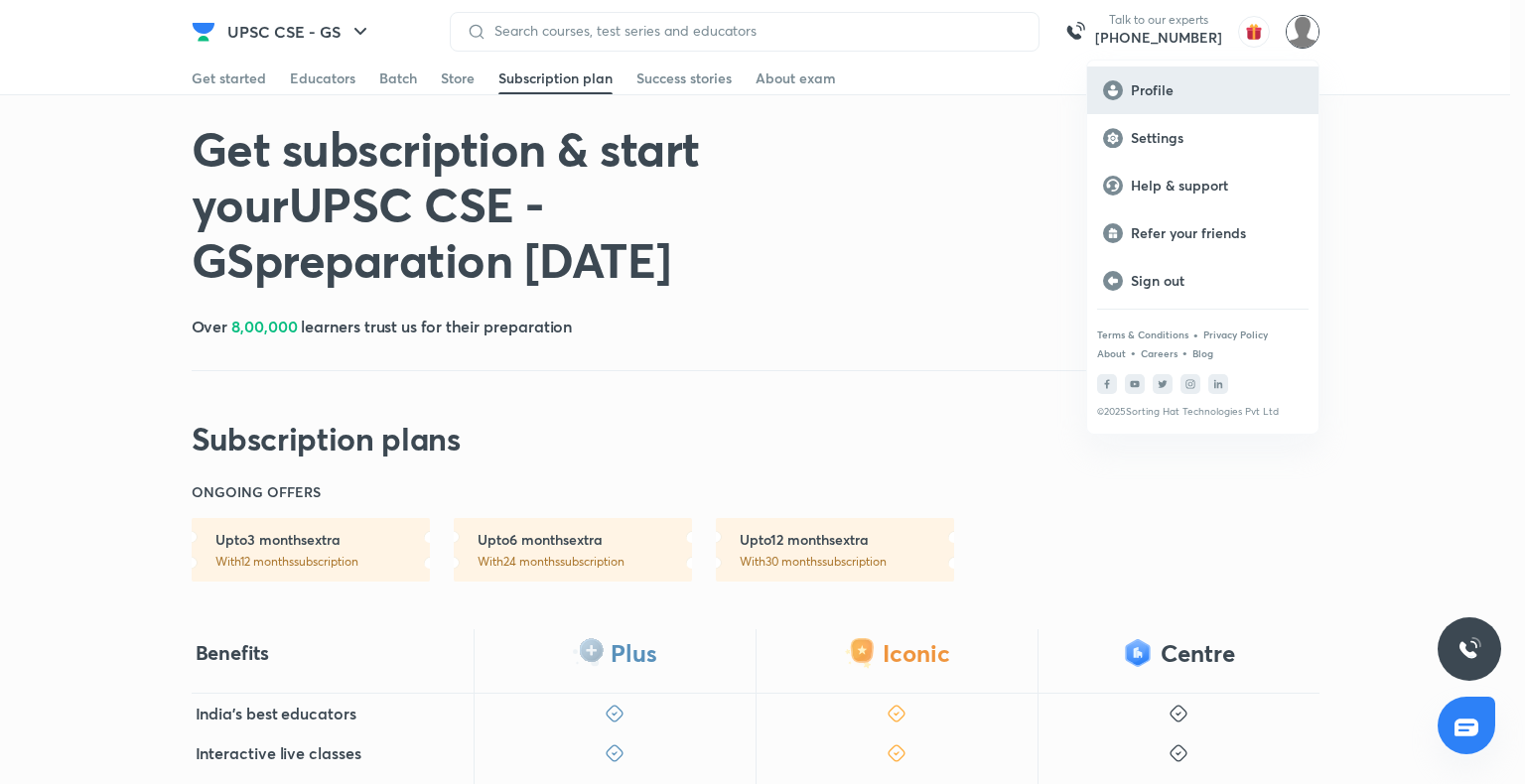 click on "Profile" at bounding box center [1216, 90] 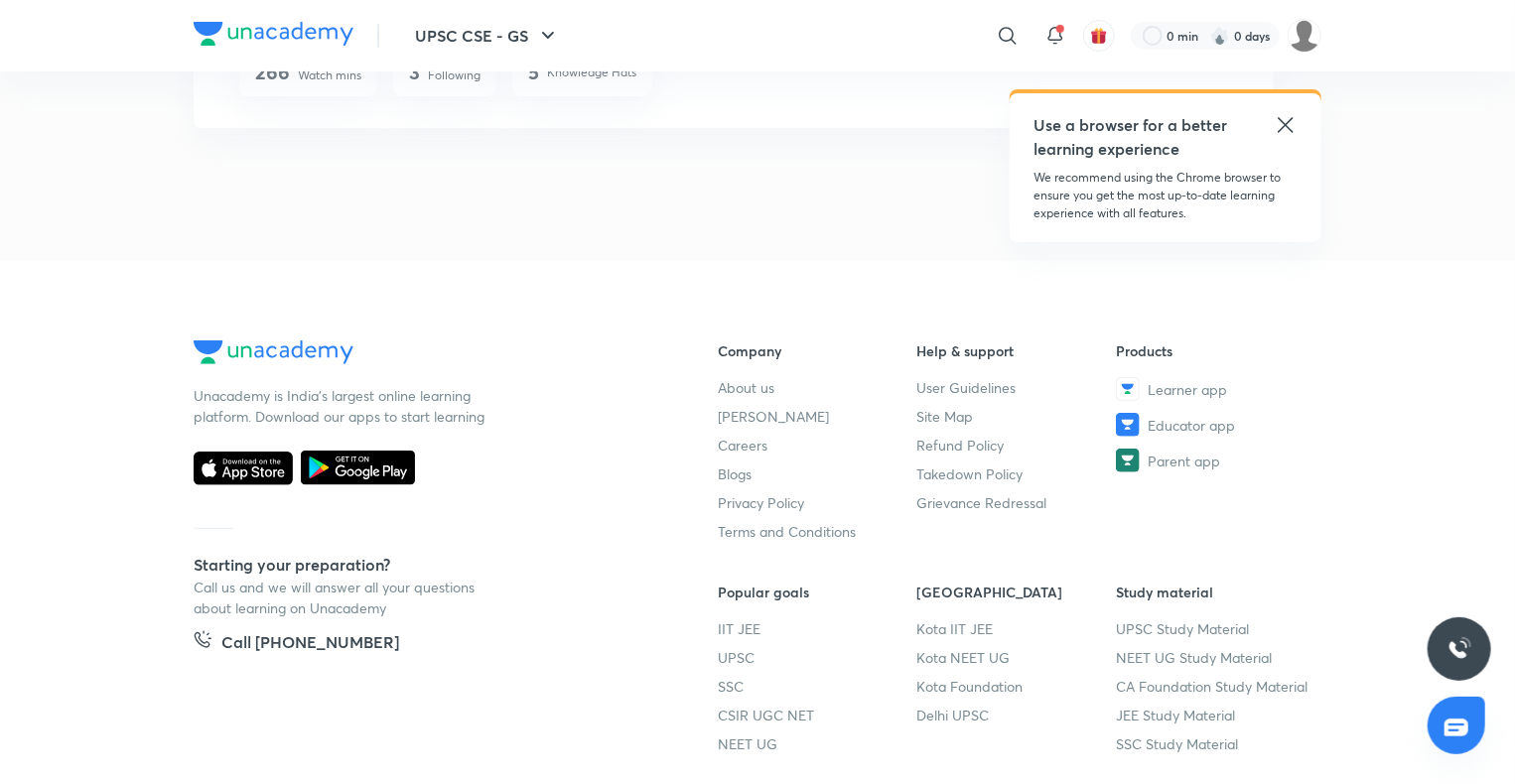 scroll, scrollTop: 0, scrollLeft: 0, axis: both 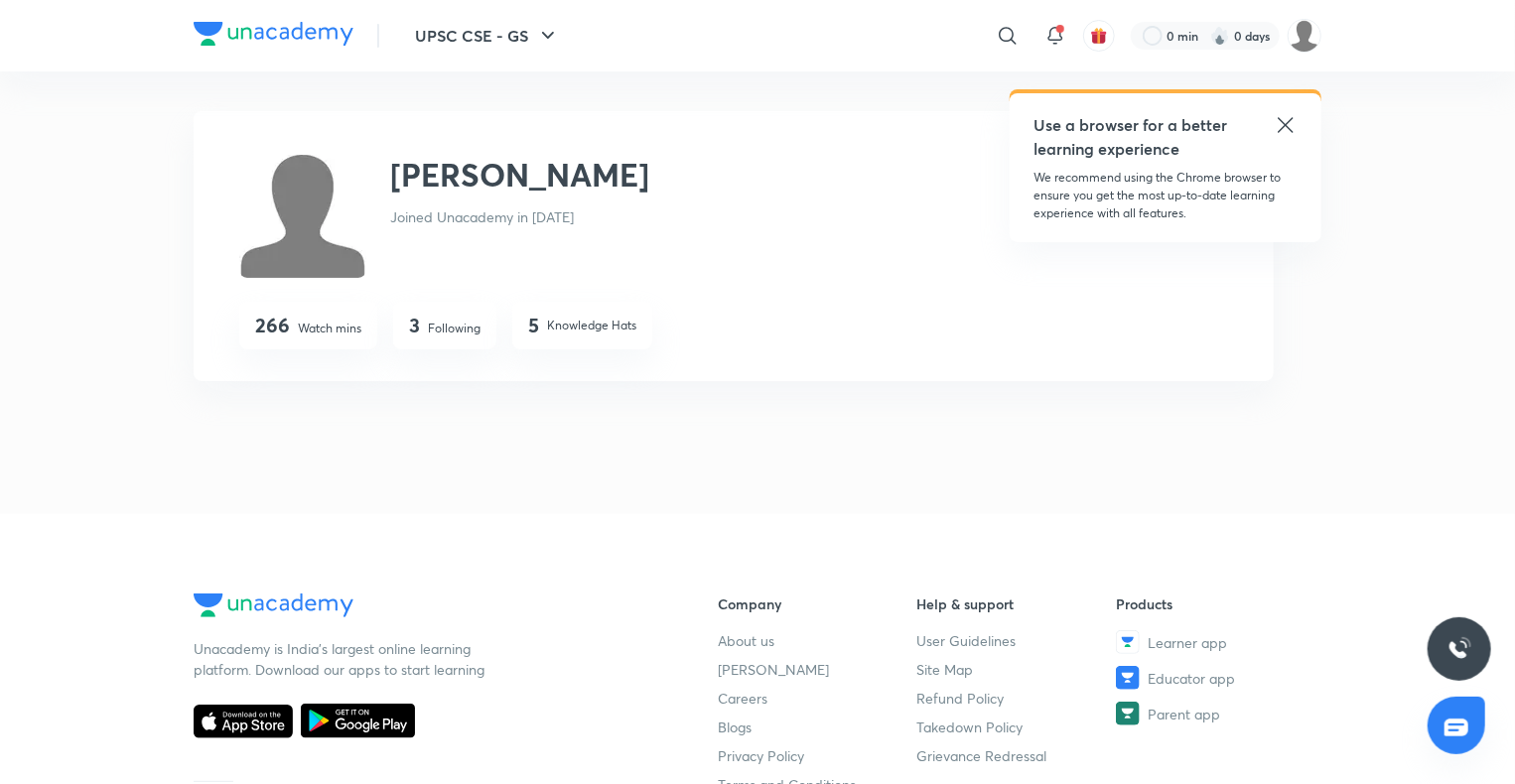 click on "UPSC CSE - GS ​ Use a browser for a better learning experience We recommend using the Chrome browser to ensure you get the most up-to-date learning experience with all features. 0 min 0 days" at bounding box center (758, 36) 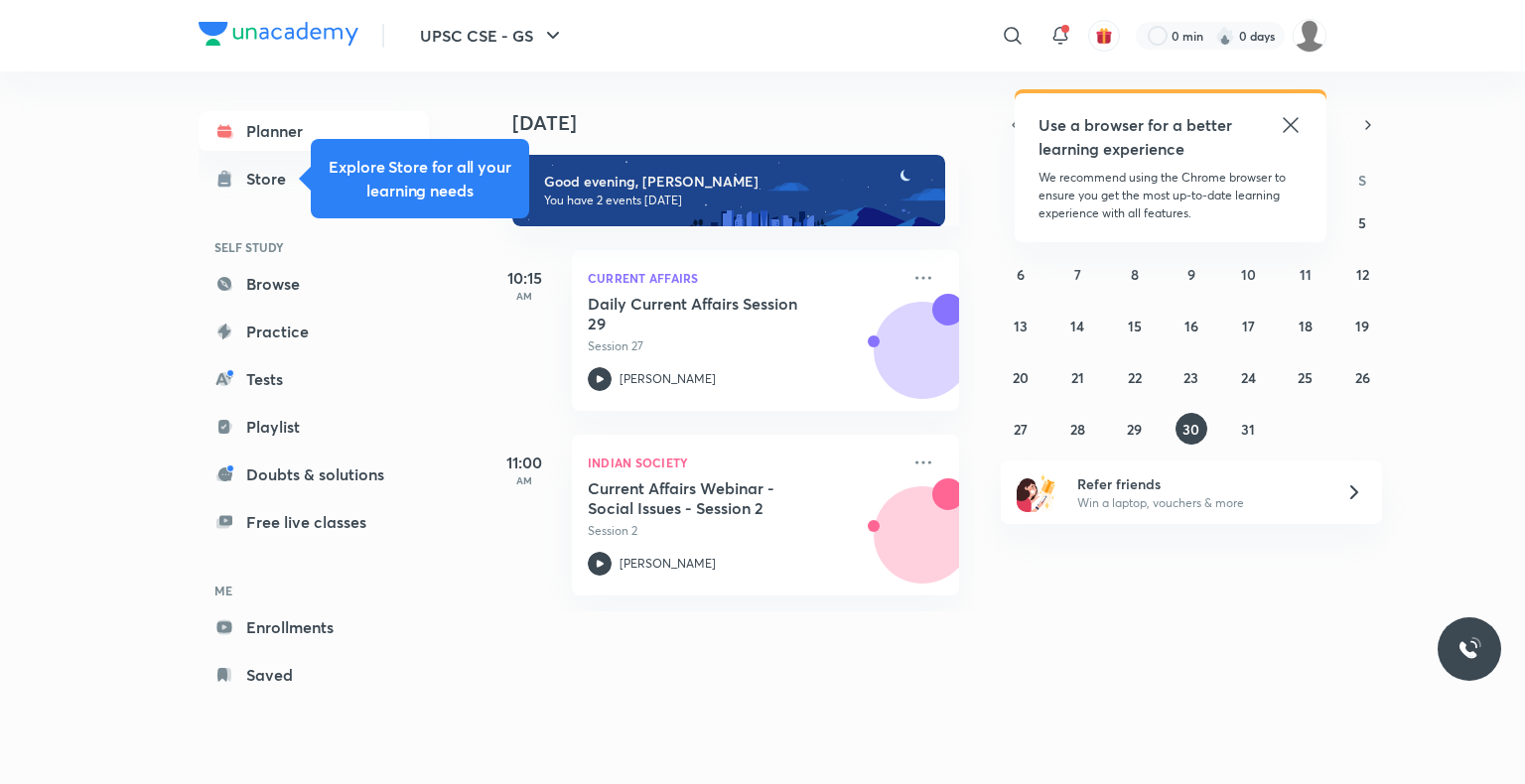 scroll, scrollTop: 0, scrollLeft: 0, axis: both 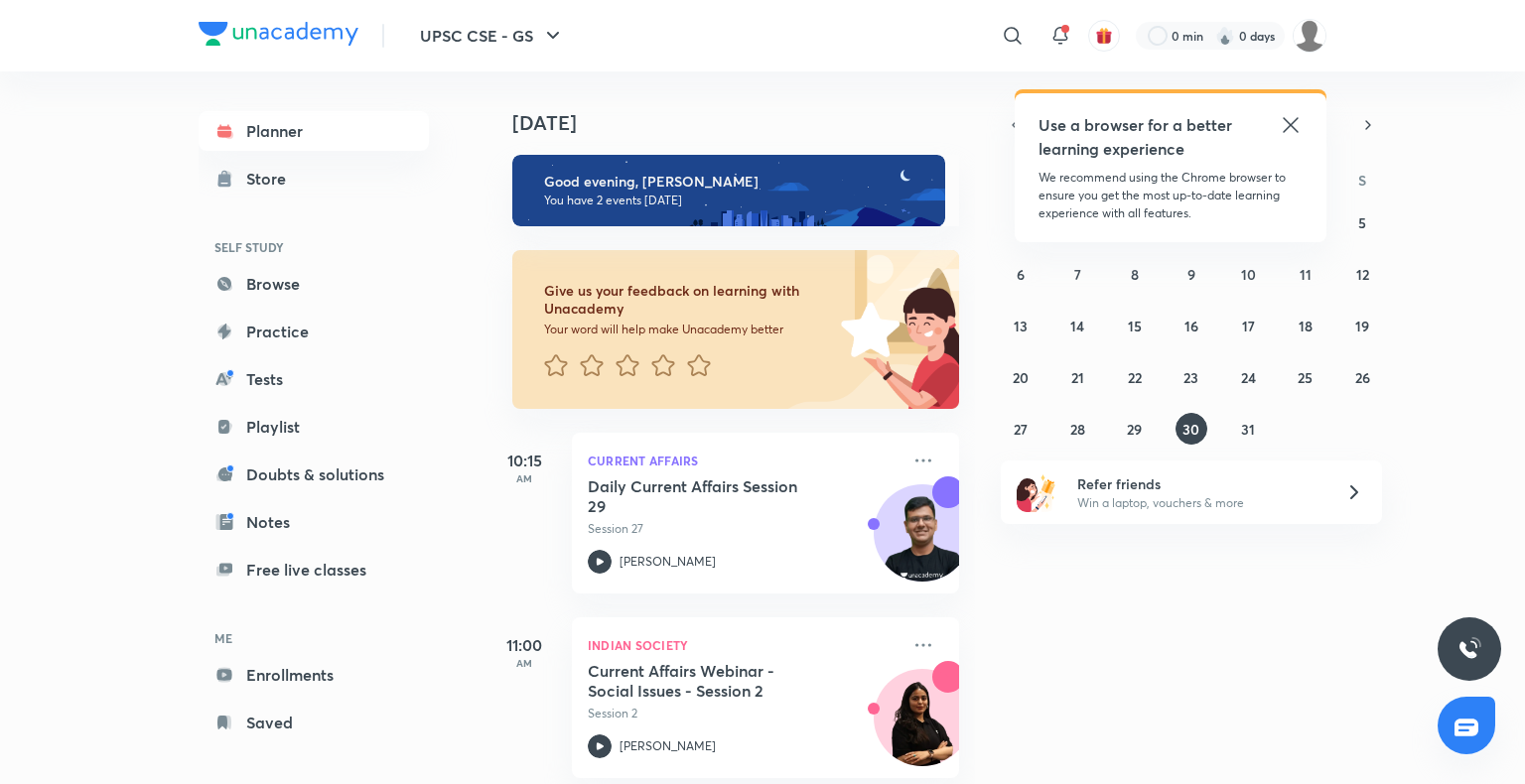 click 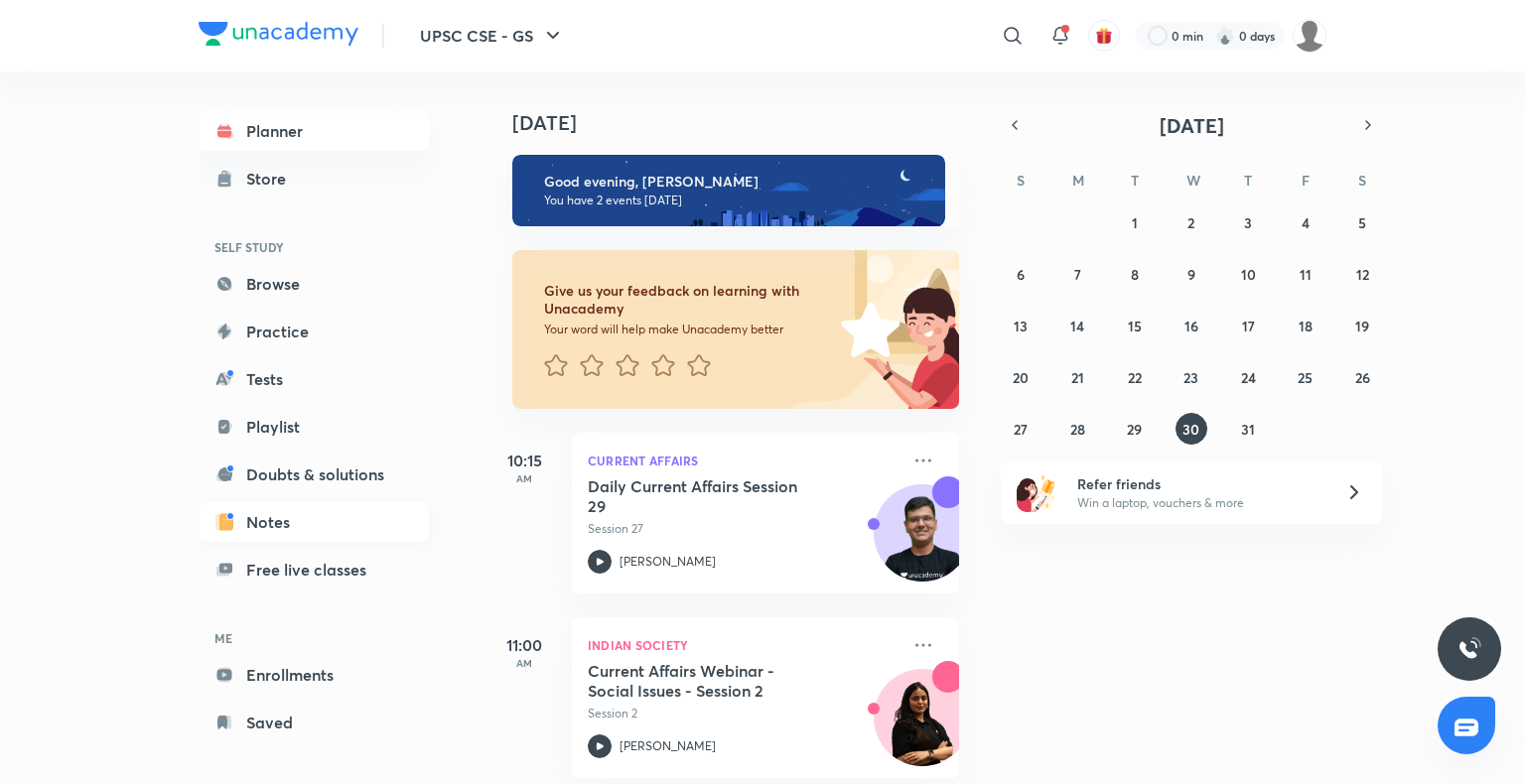 click on "Notes" at bounding box center (314, 522) 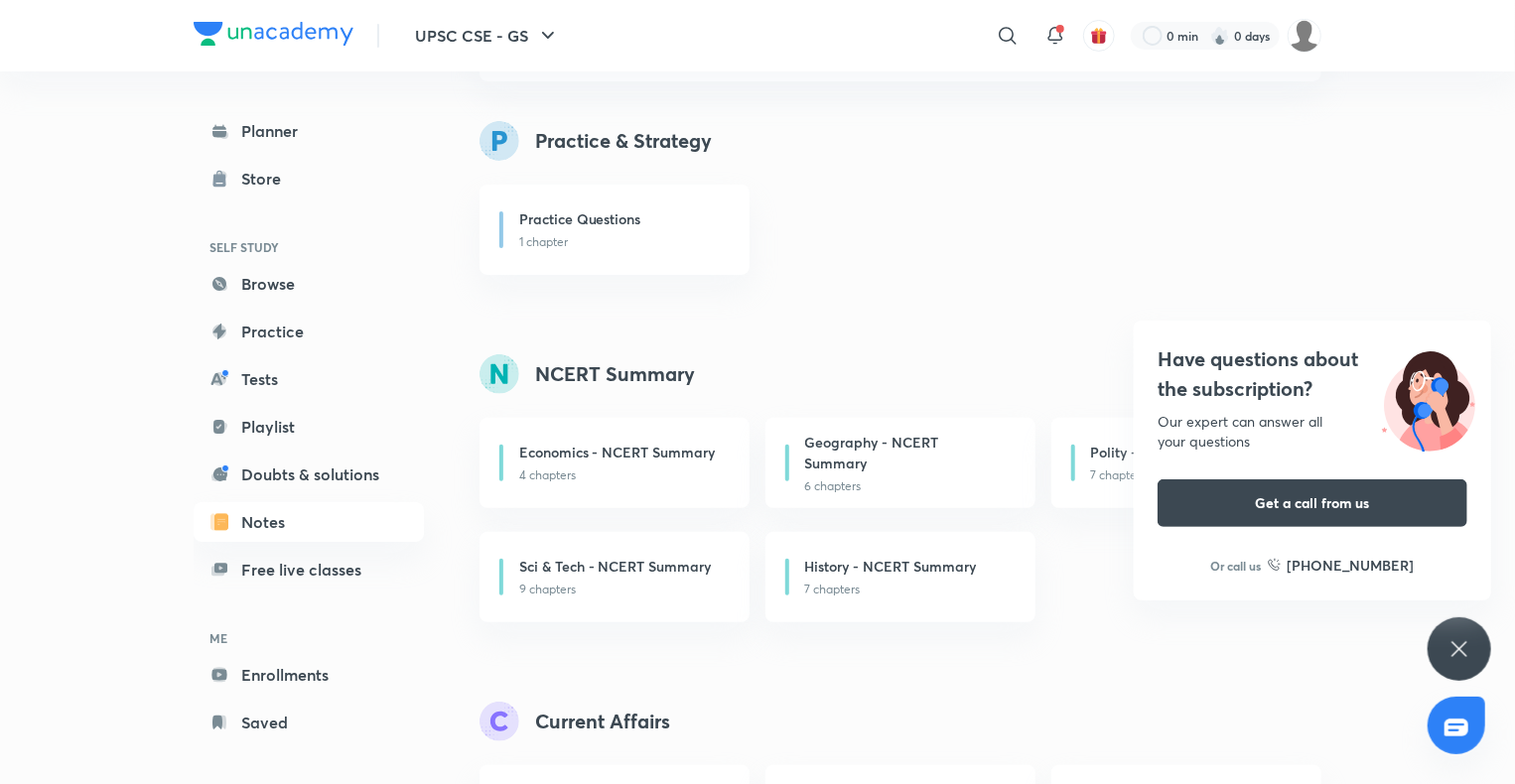 scroll, scrollTop: 187, scrollLeft: 0, axis: vertical 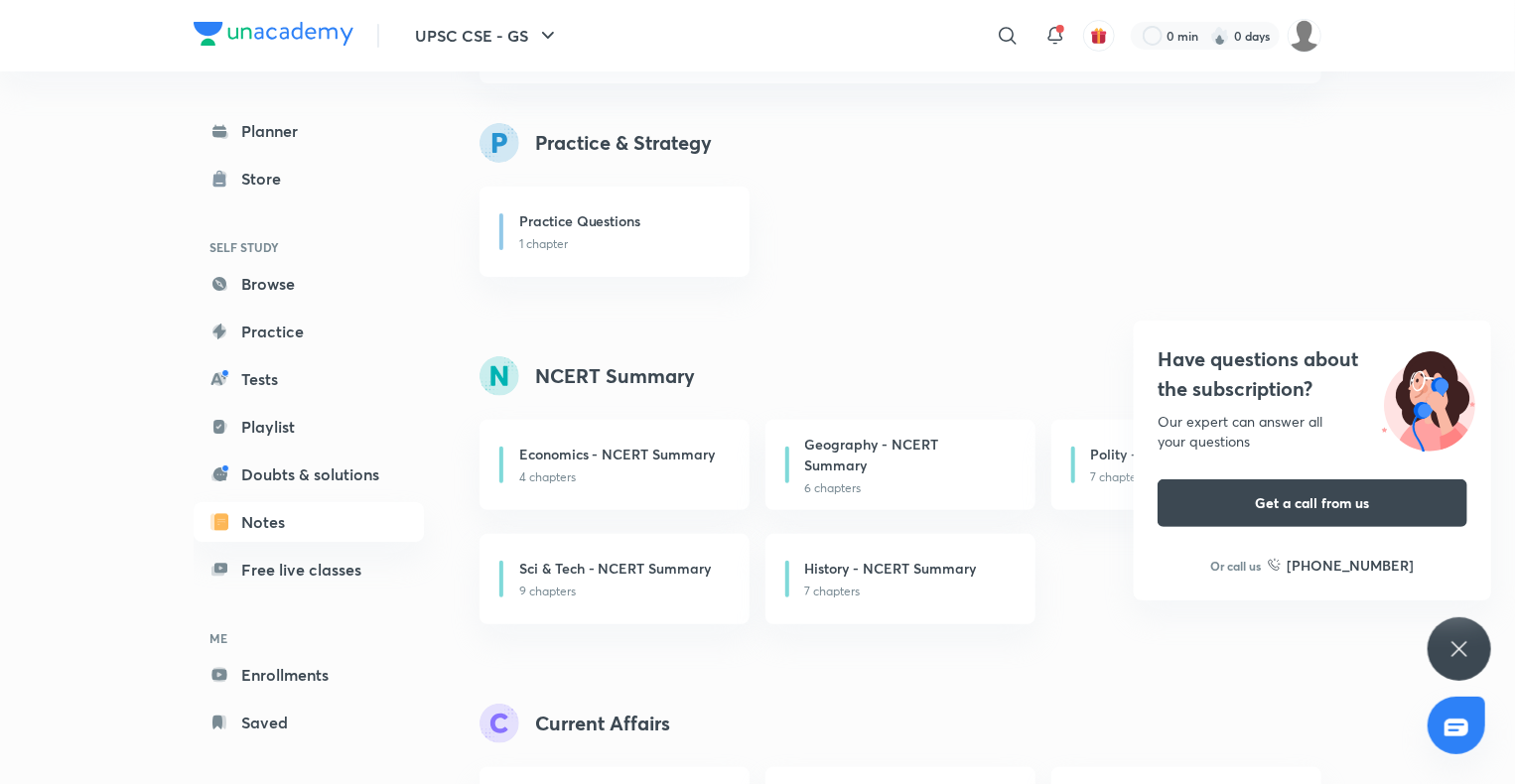 click on "Have questions about the subscription? Our expert can answer all your questions Get a call from us Or call us +91 8585858585" at bounding box center (1459, 649) 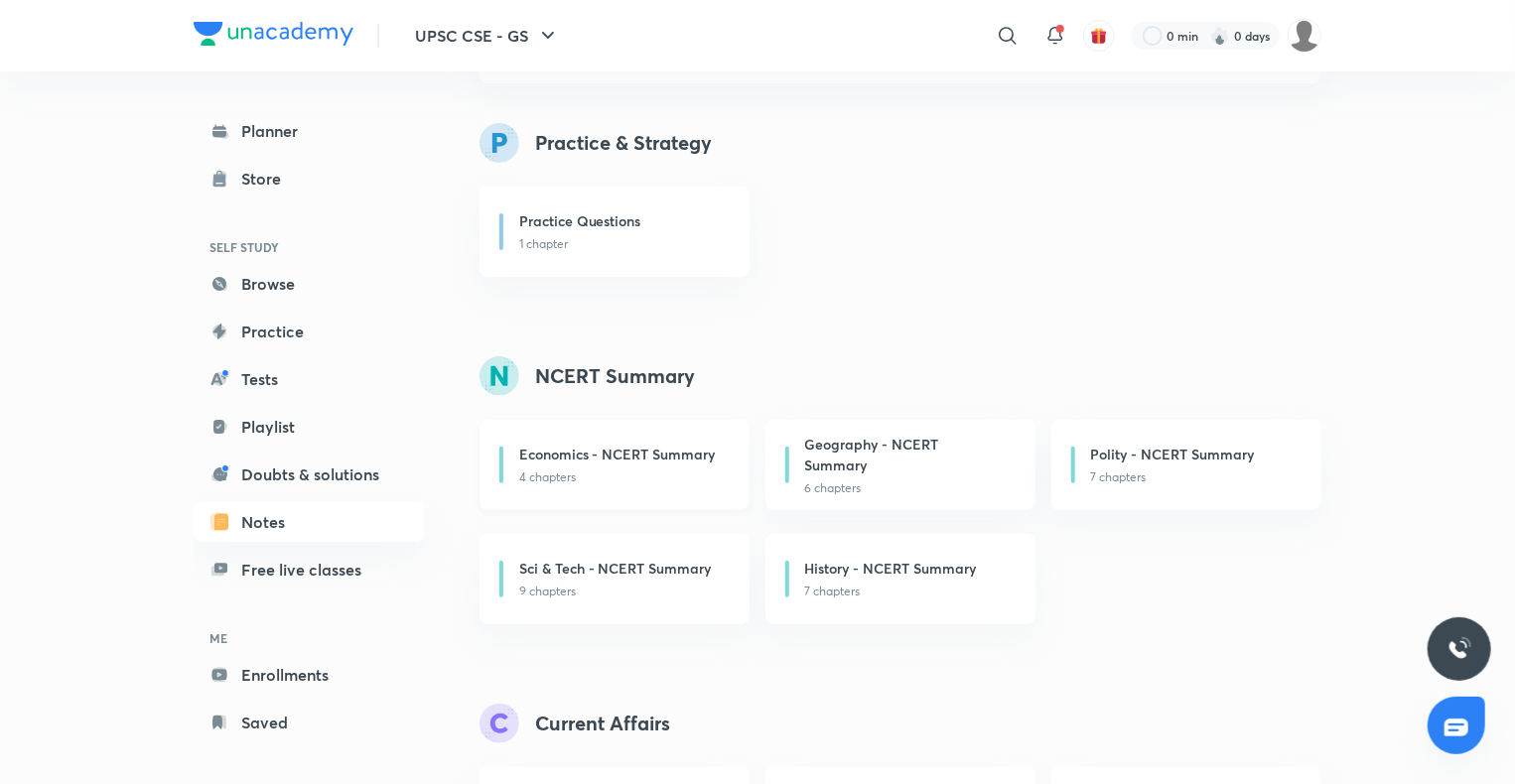 scroll, scrollTop: 0, scrollLeft: 0, axis: both 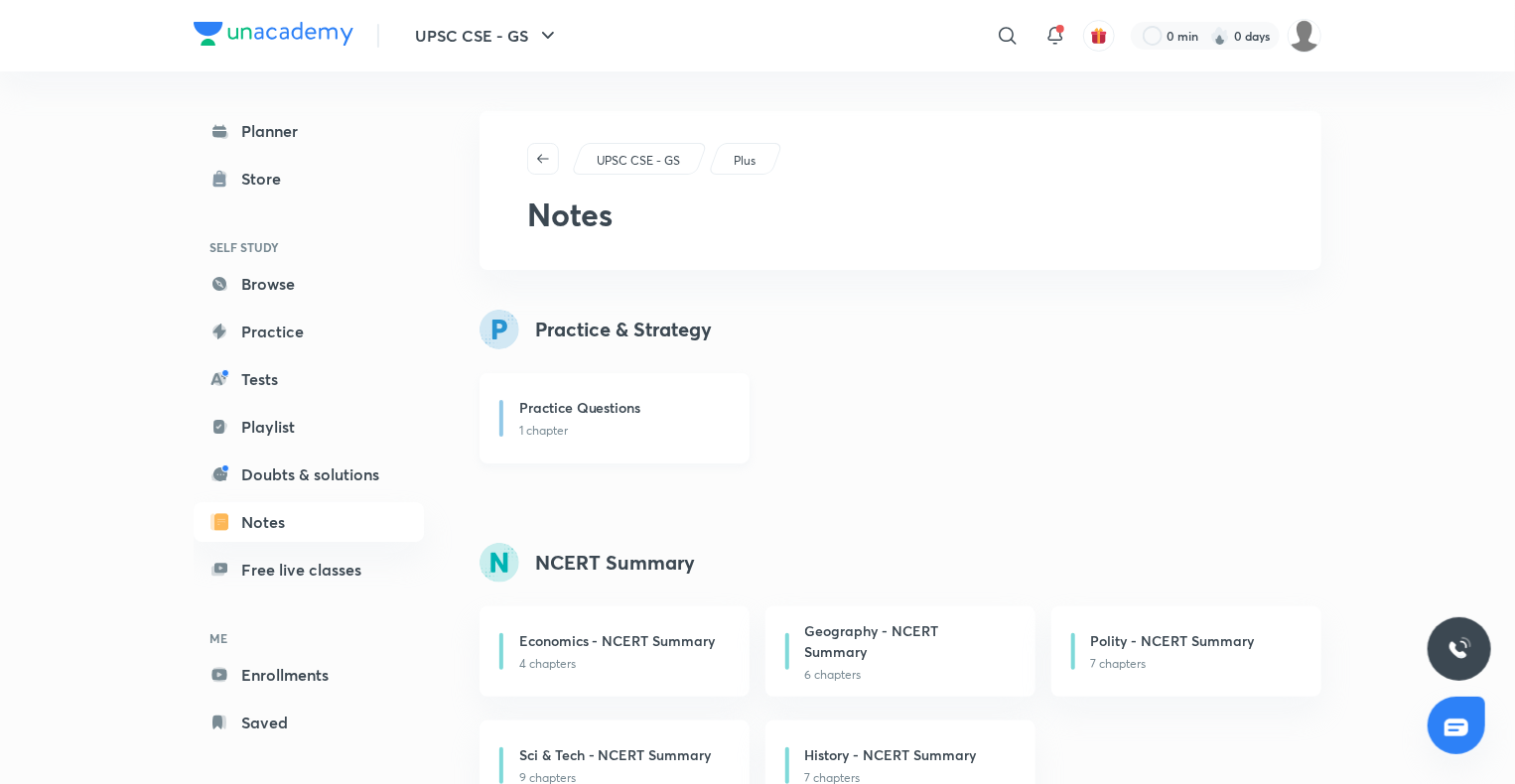 click on "Practice Questions" at bounding box center (580, 407) 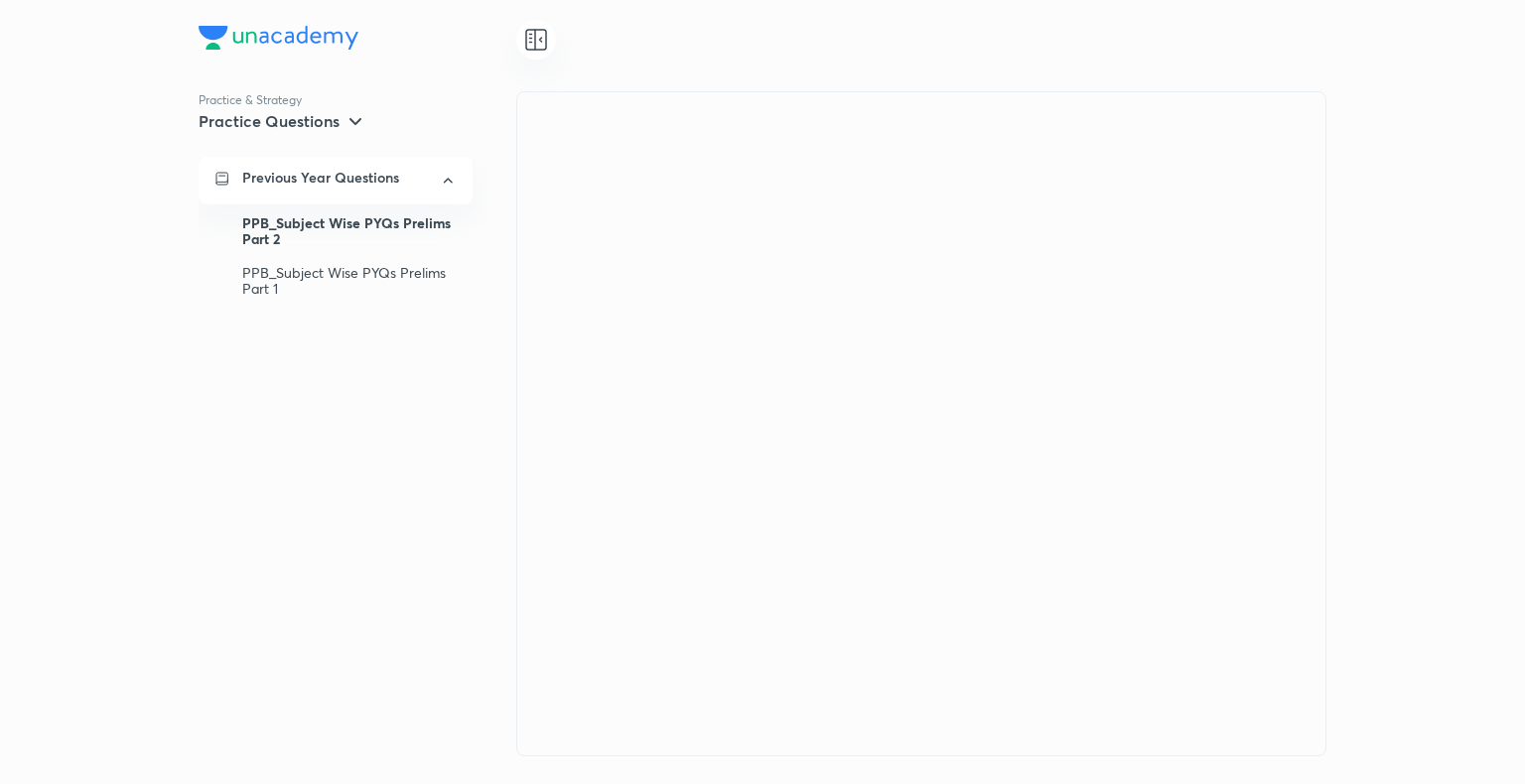 scroll, scrollTop: 0, scrollLeft: 0, axis: both 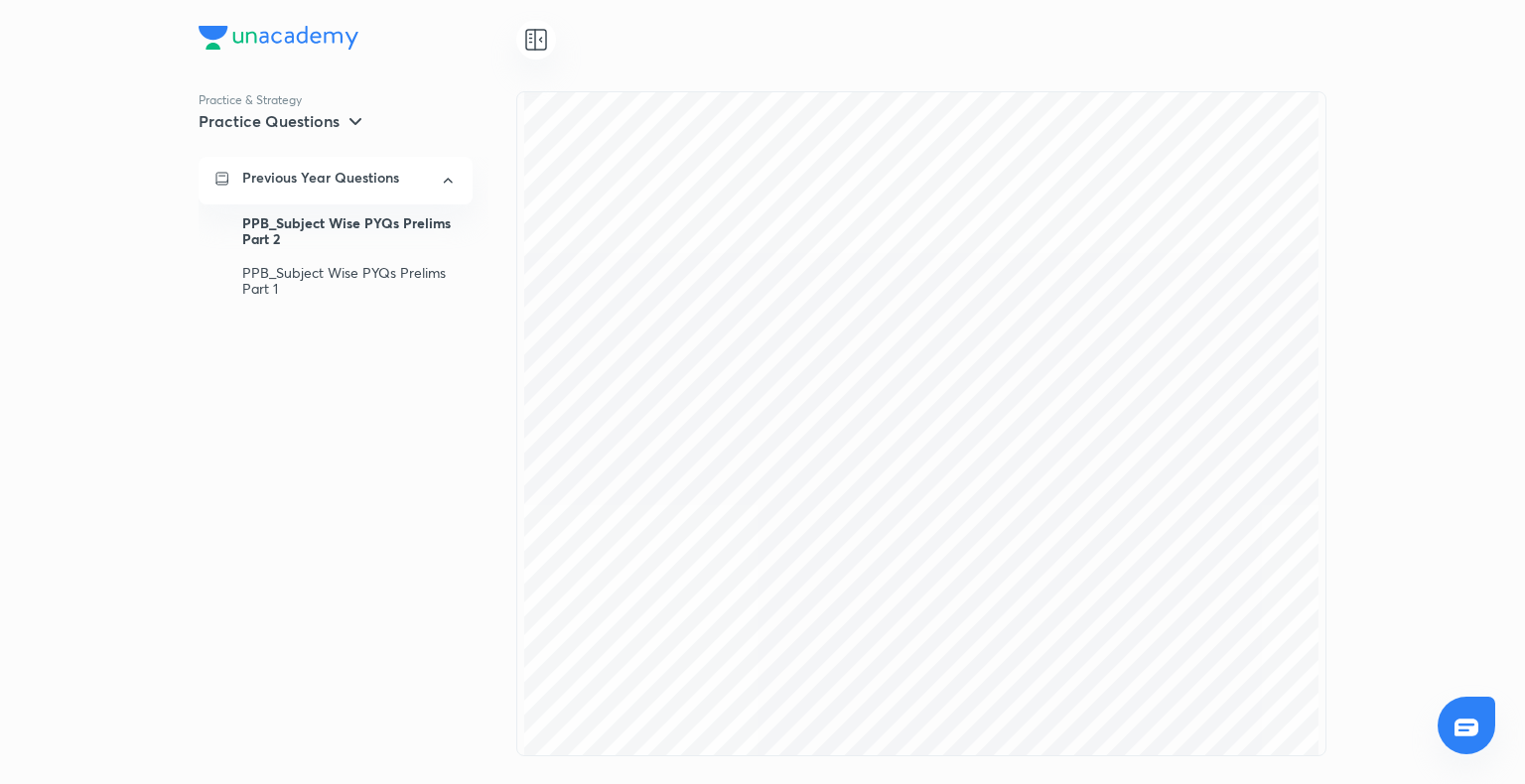 click on "Previous Year Questions" at bounding box center (336, 181) 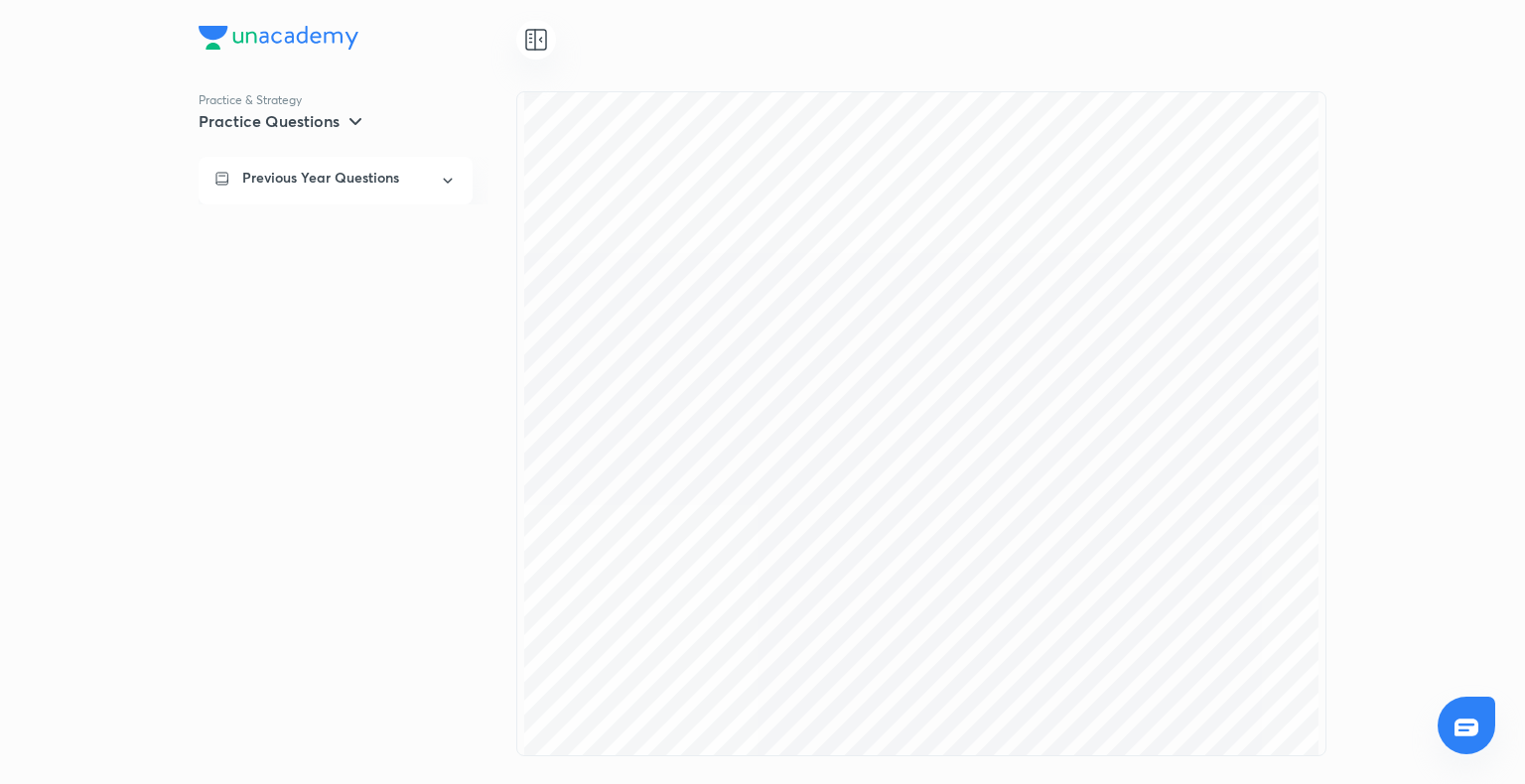 click on "Previous Year Questions" at bounding box center [336, 181] 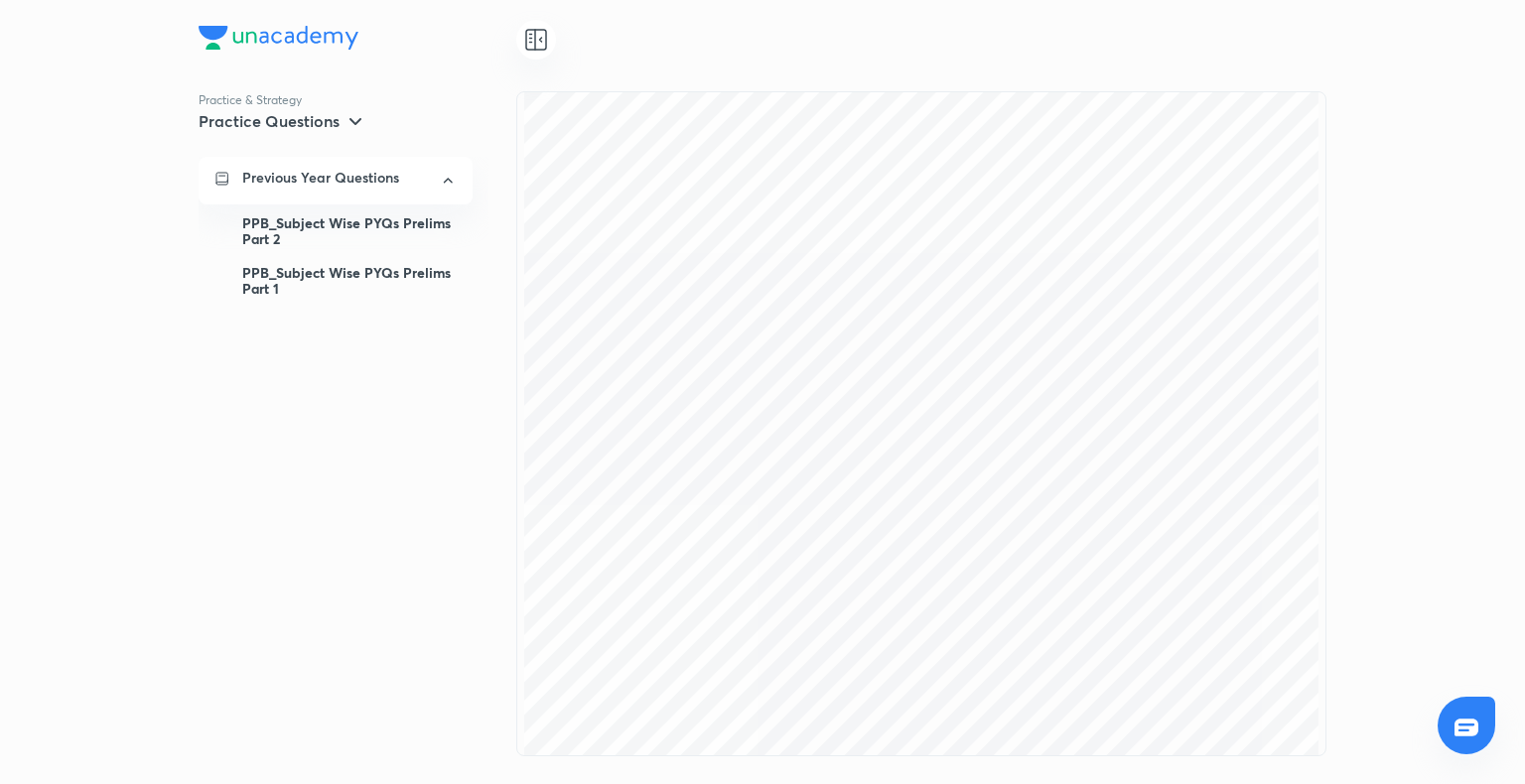 click on "PPB_Subject Wise PYQs Prelims Part 1" at bounding box center (349, 281) 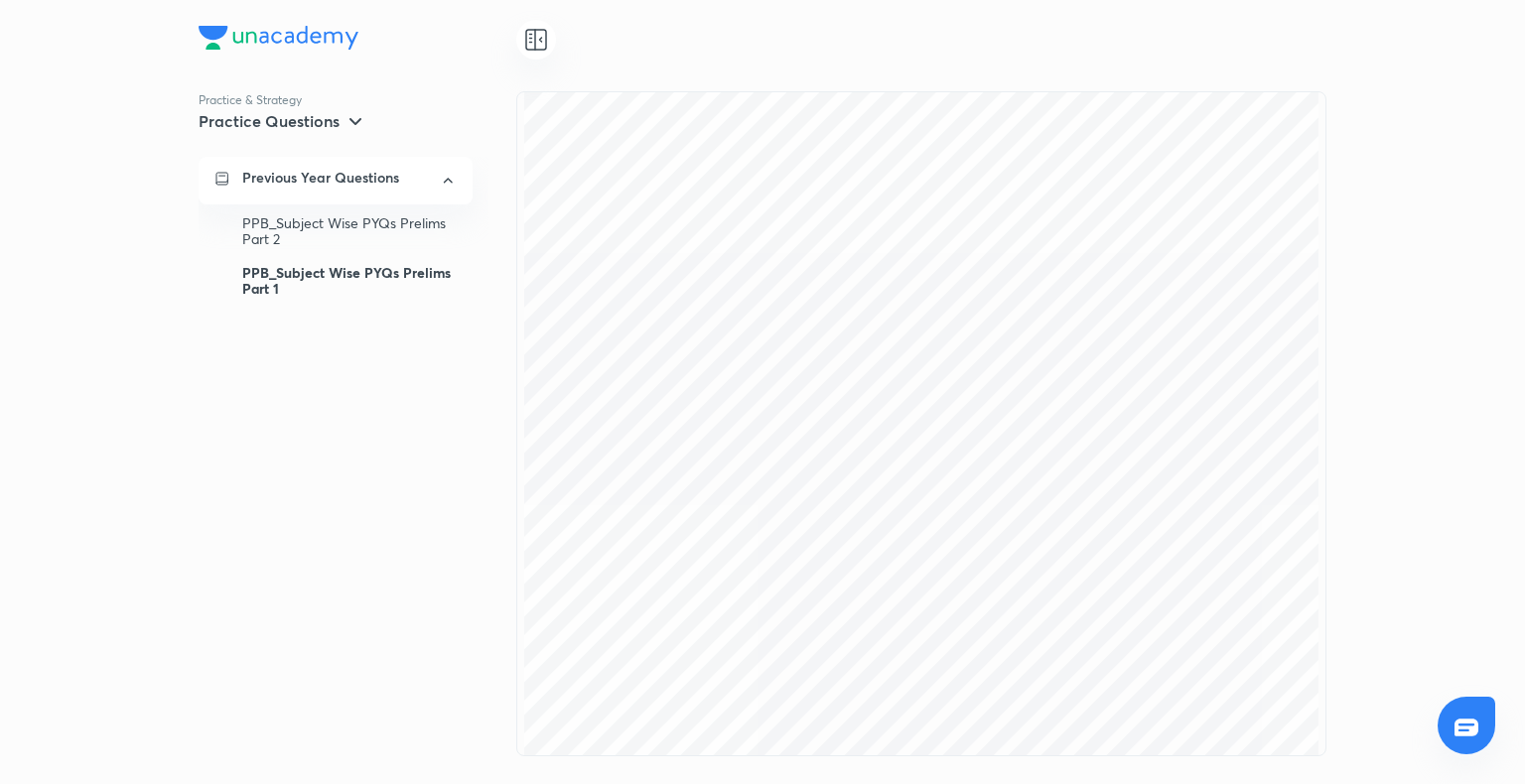 click at bounding box center [278, 38] 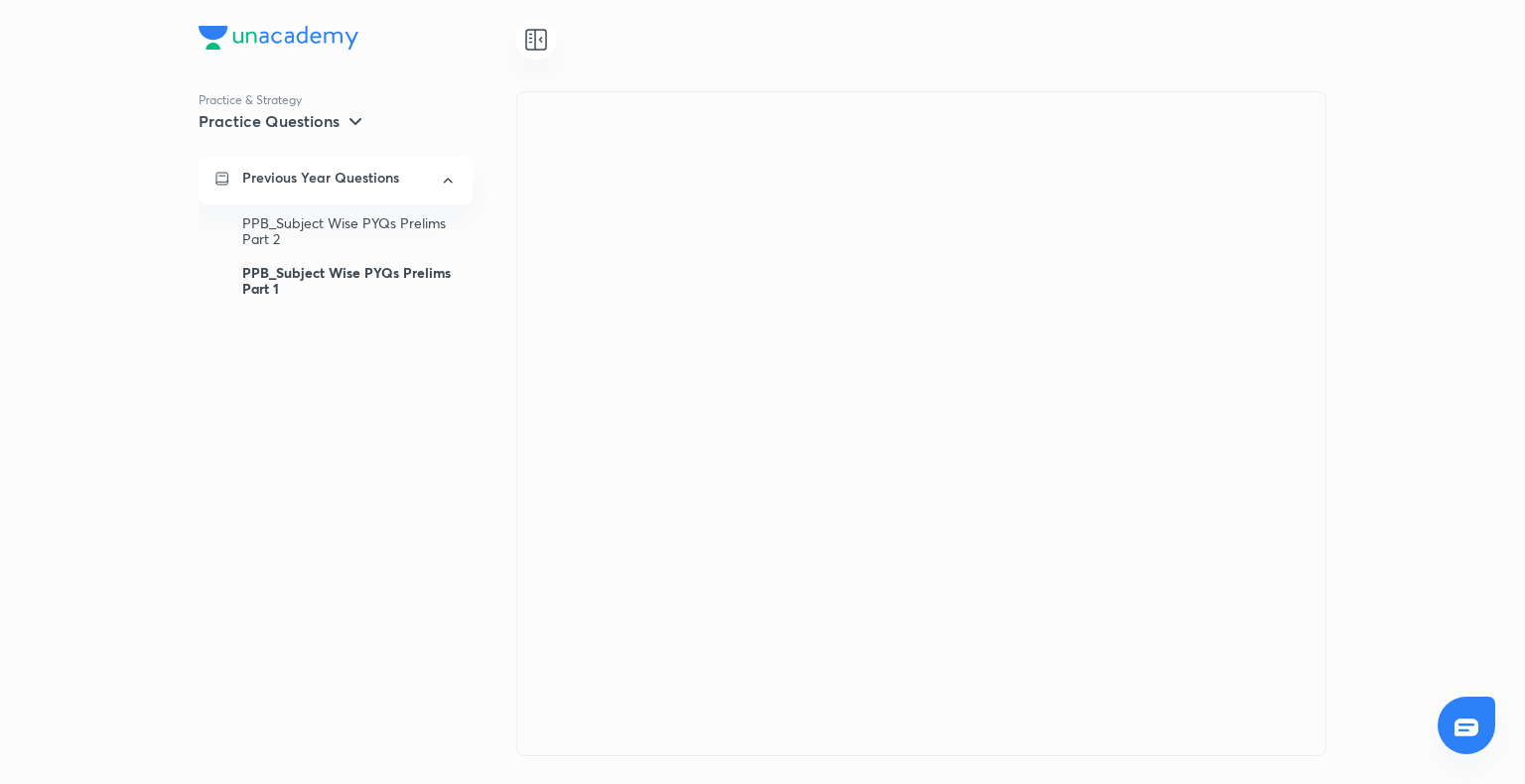 click at bounding box center [278, 38] 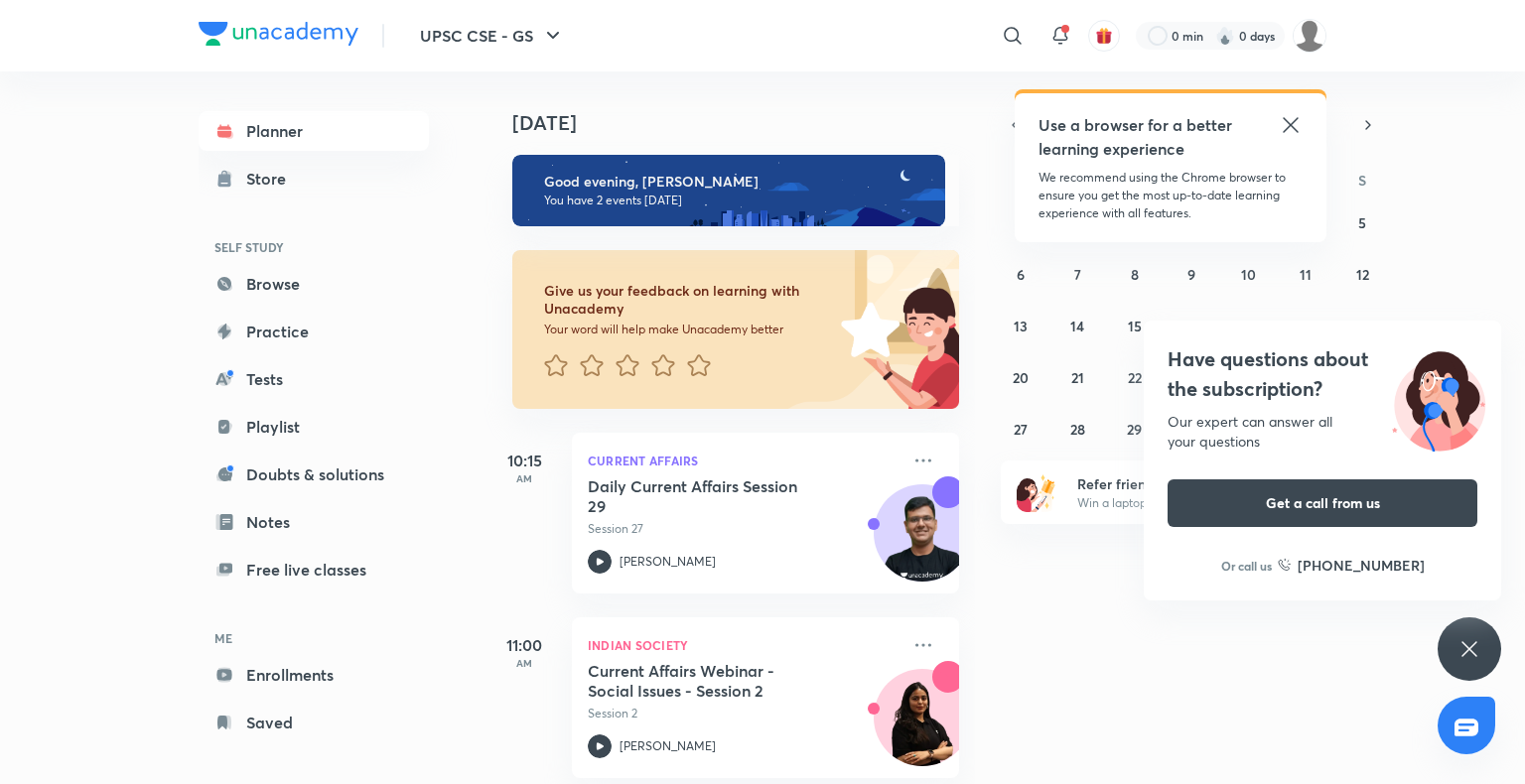 click 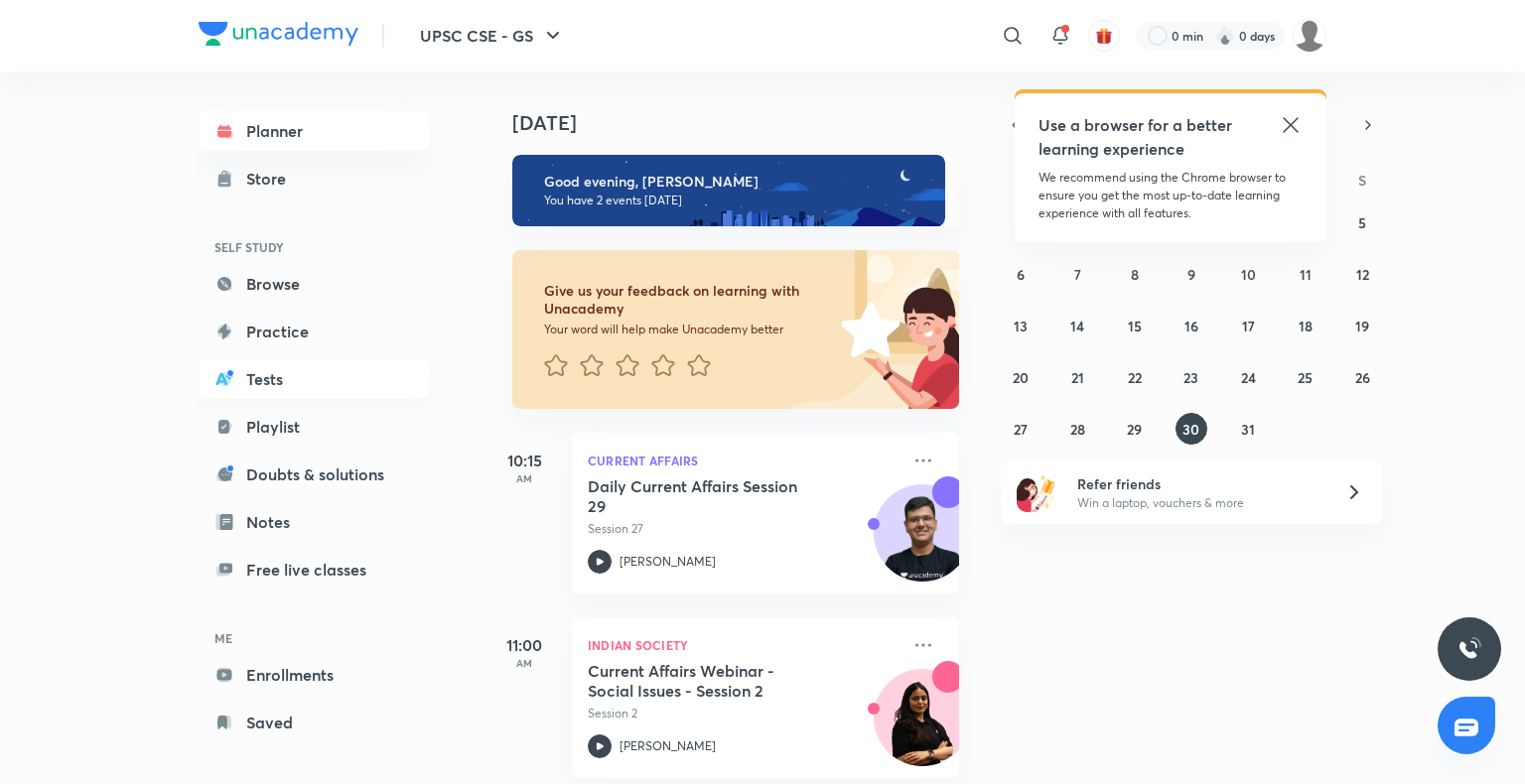 click on "Tests" at bounding box center [314, 379] 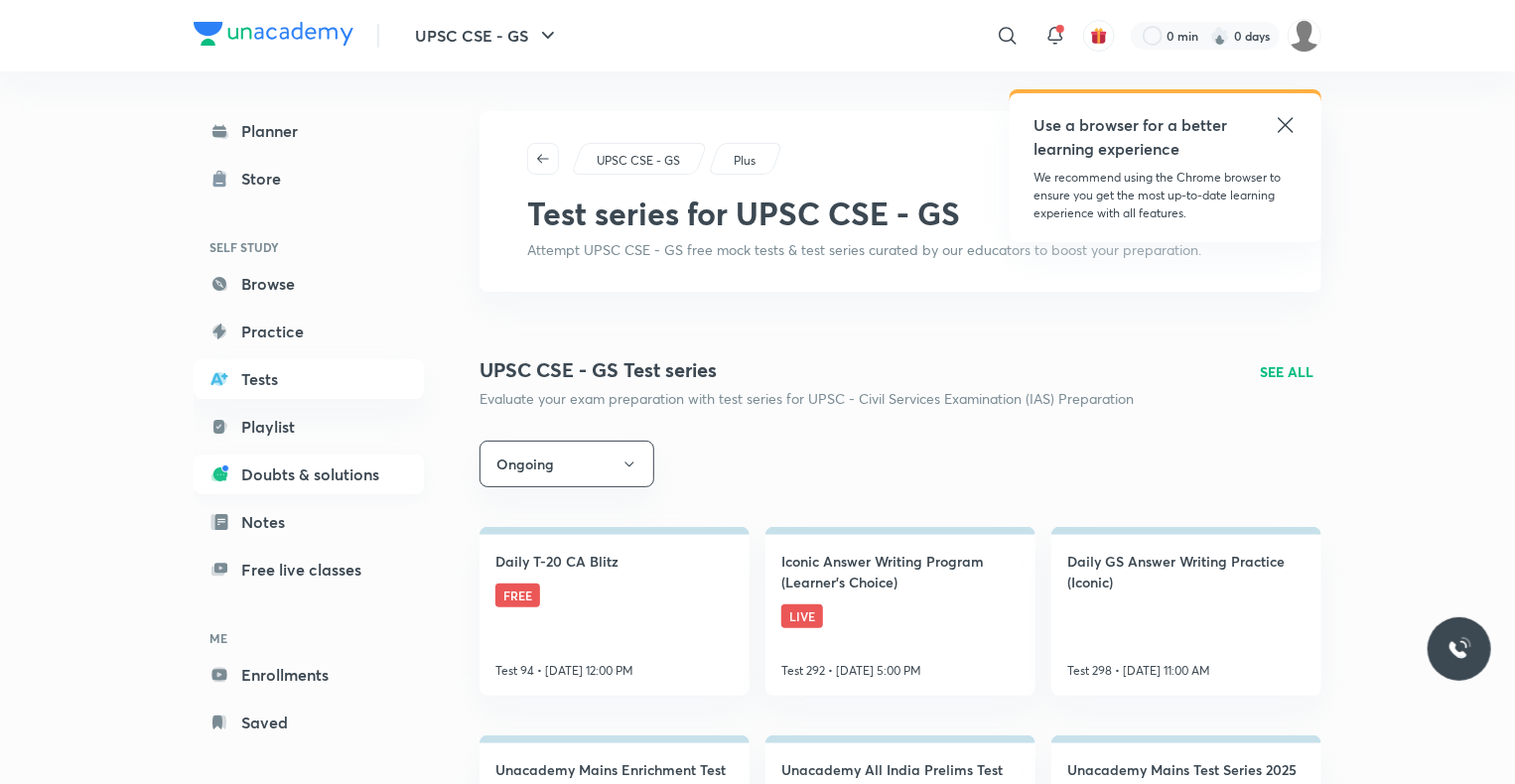 click on "Doubts & solutions" at bounding box center (309, 474) 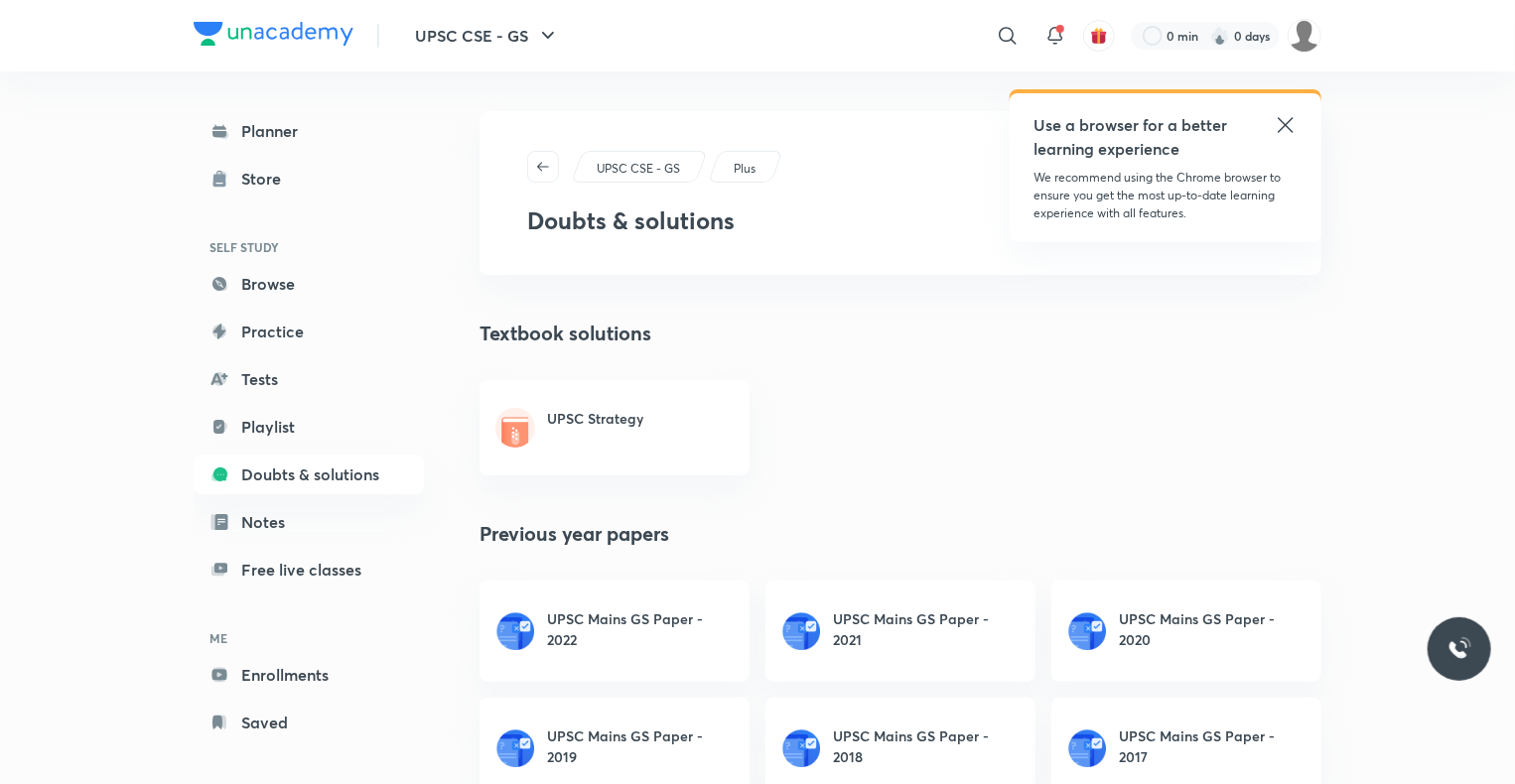 click on "UPSC Strategy" at bounding box center [615, 428] 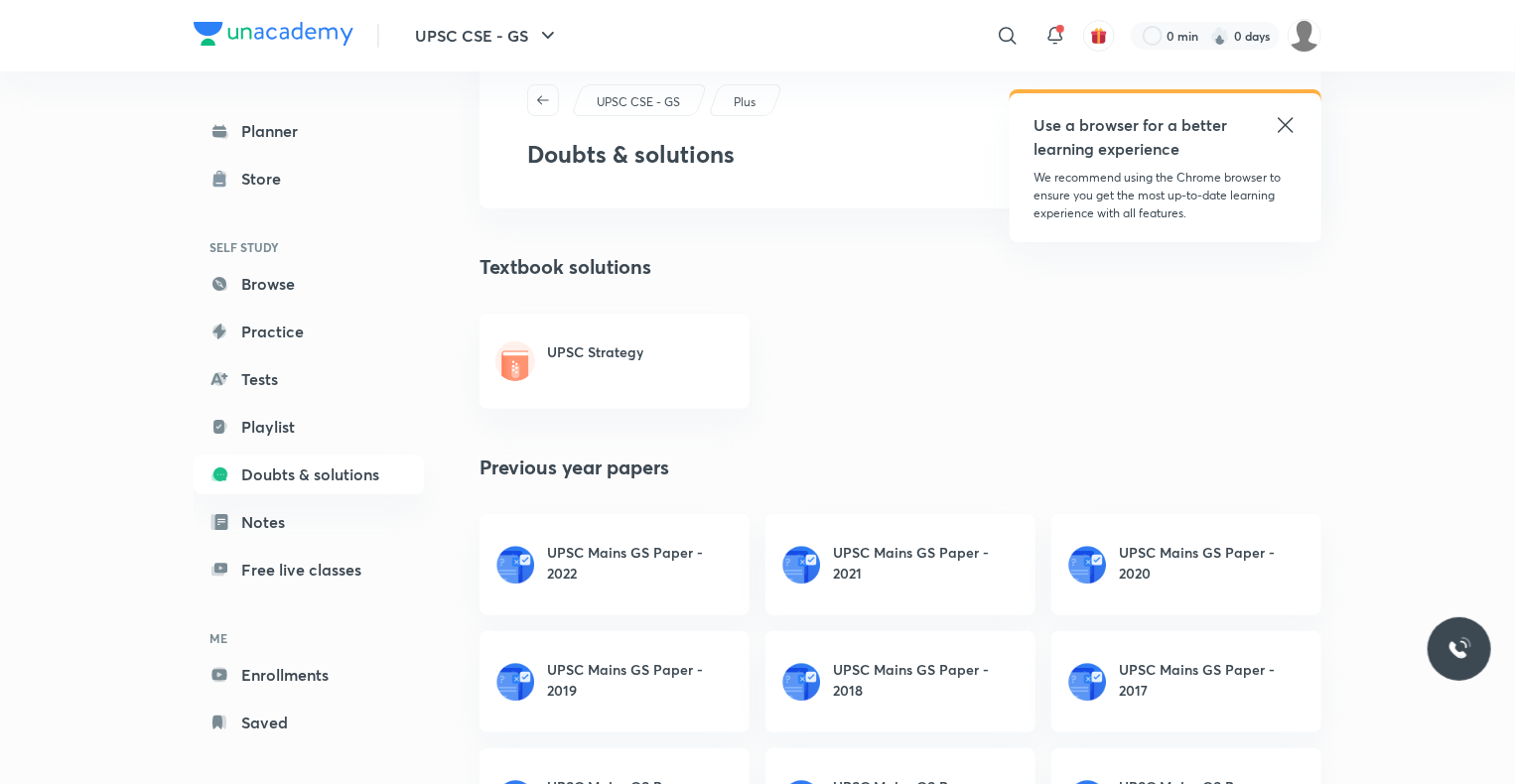scroll, scrollTop: 65, scrollLeft: 0, axis: vertical 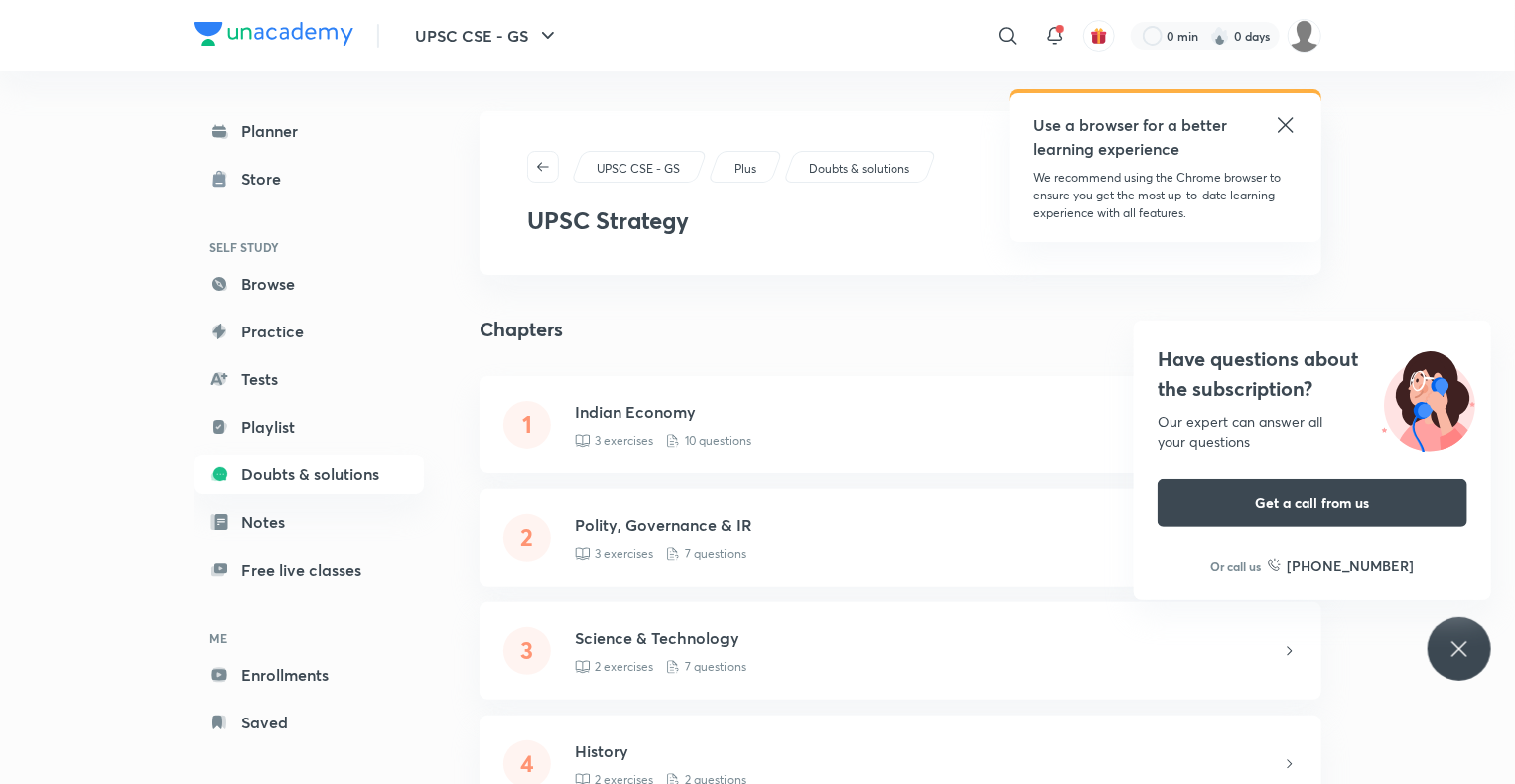 click at bounding box center [273, 34] 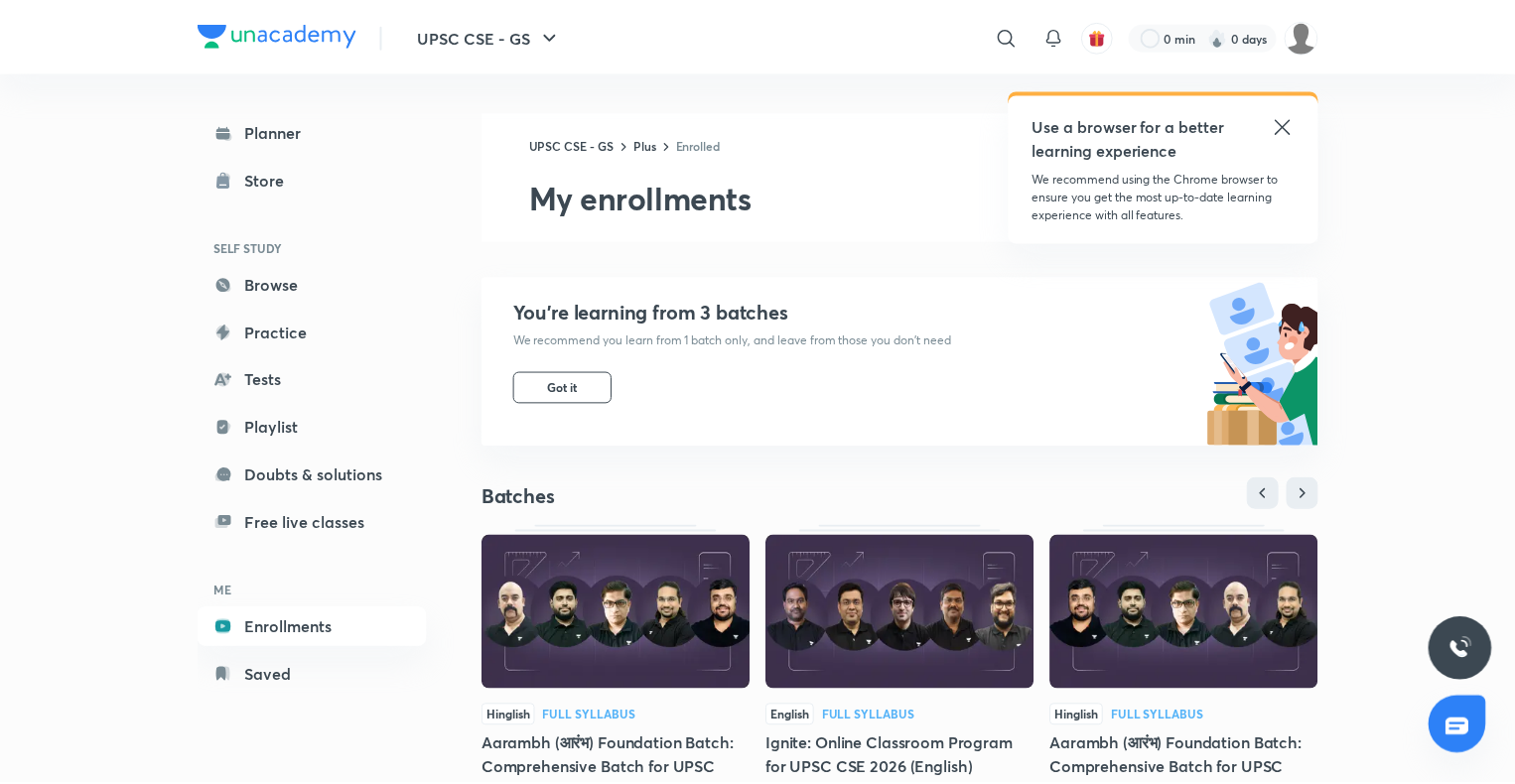 scroll, scrollTop: 0, scrollLeft: 0, axis: both 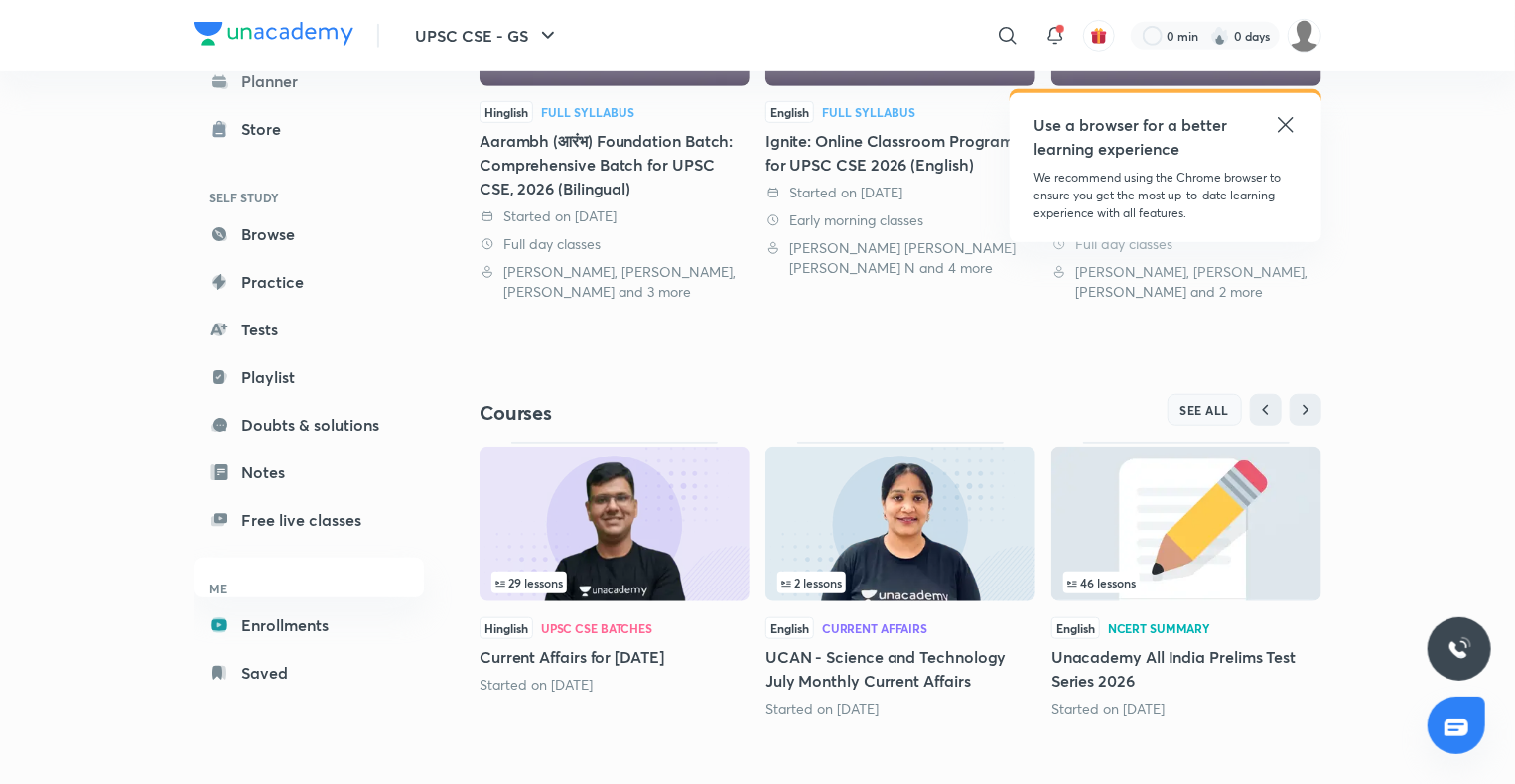 click on "SEE ALL" at bounding box center [1205, 410] 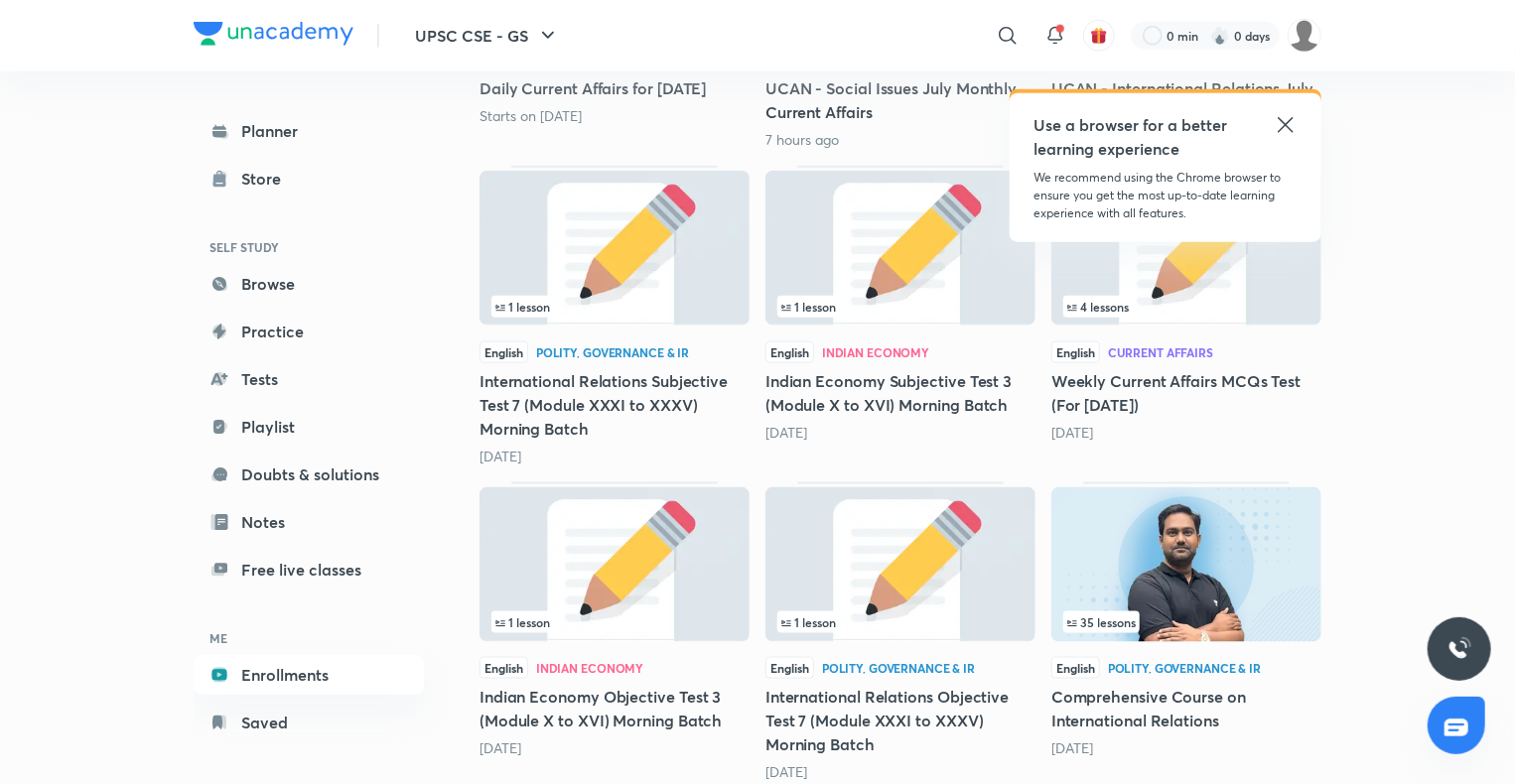 scroll, scrollTop: 1093, scrollLeft: 0, axis: vertical 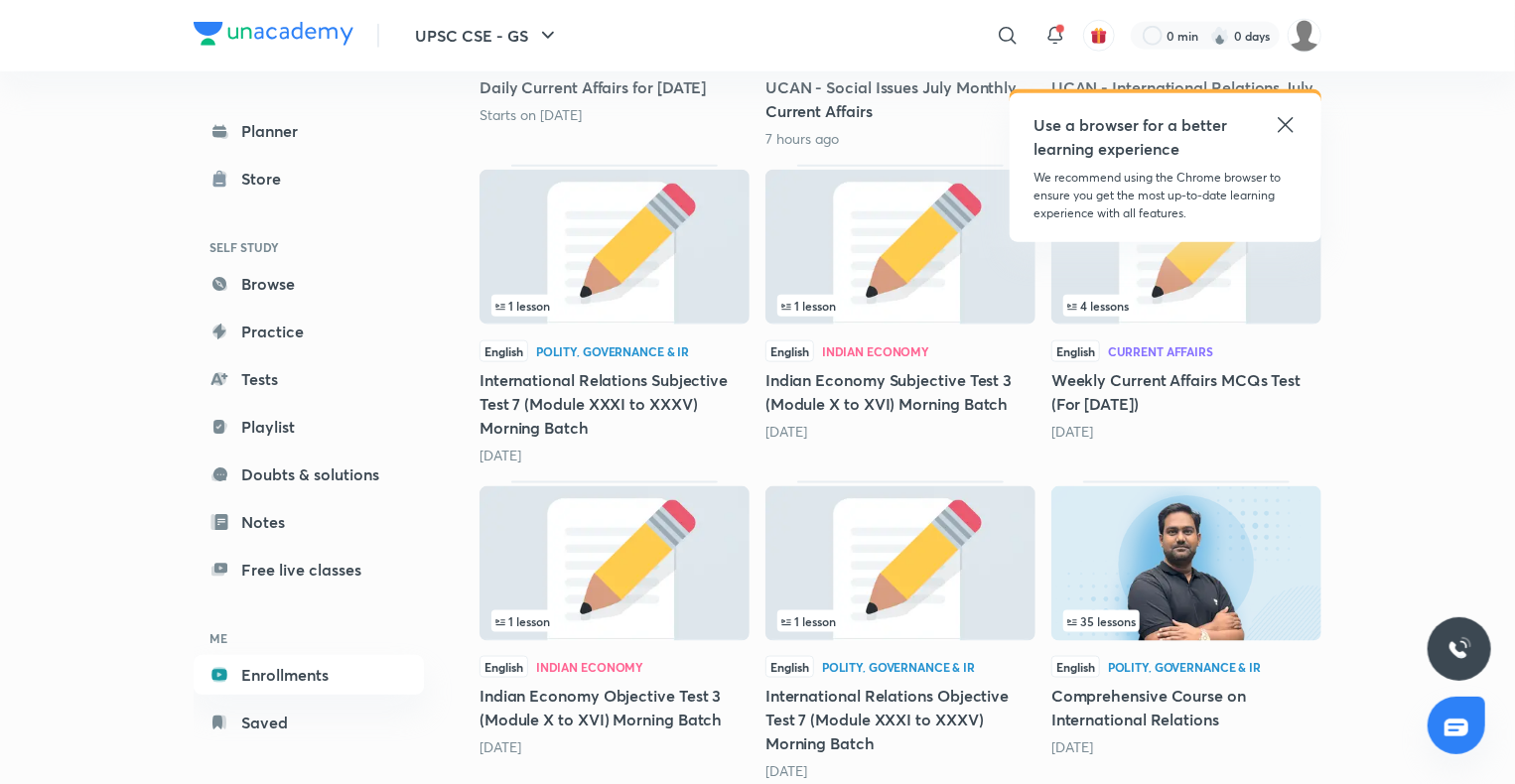 click on "English Indian Economy" at bounding box center (900, 351) 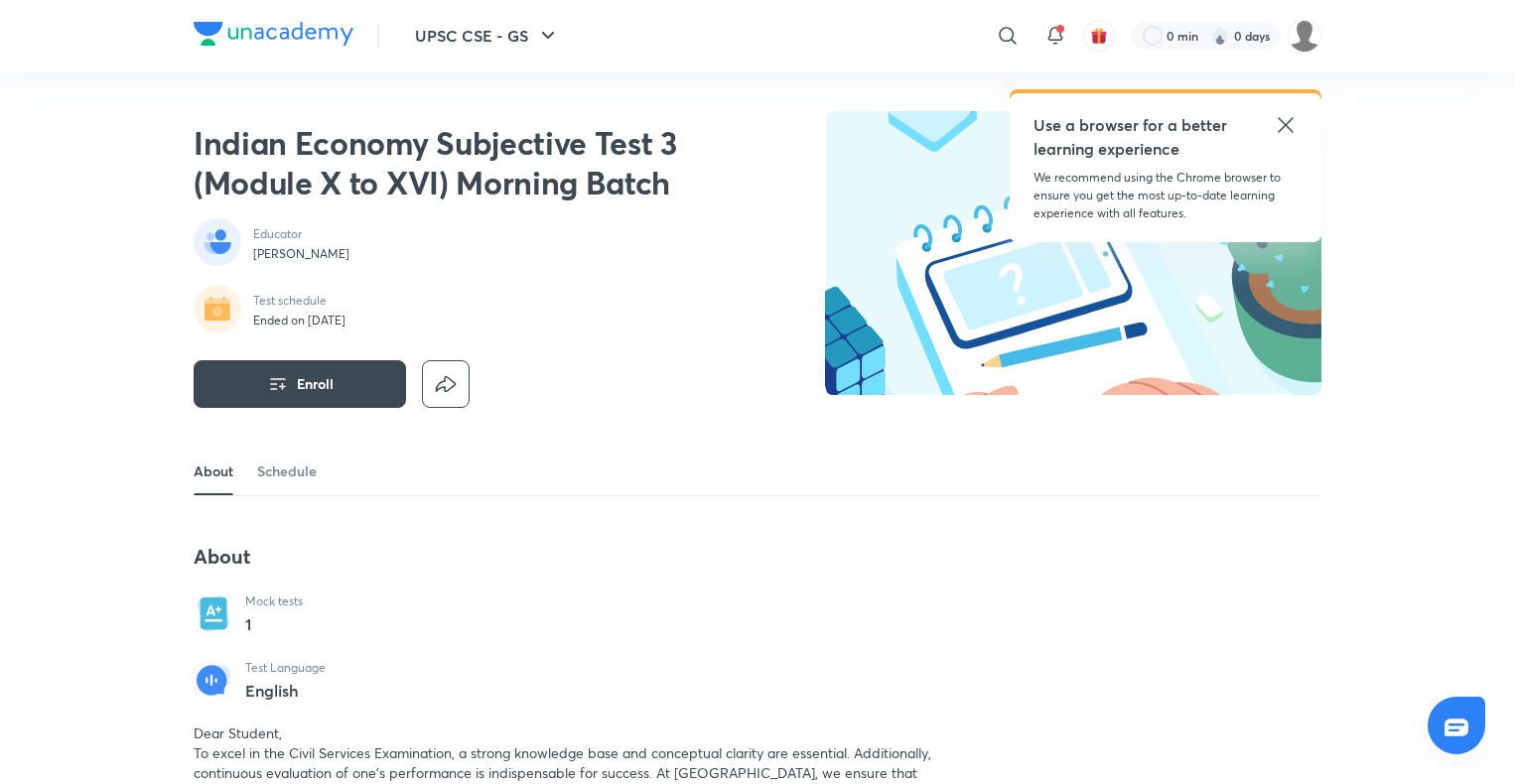scroll, scrollTop: 71, scrollLeft: 0, axis: vertical 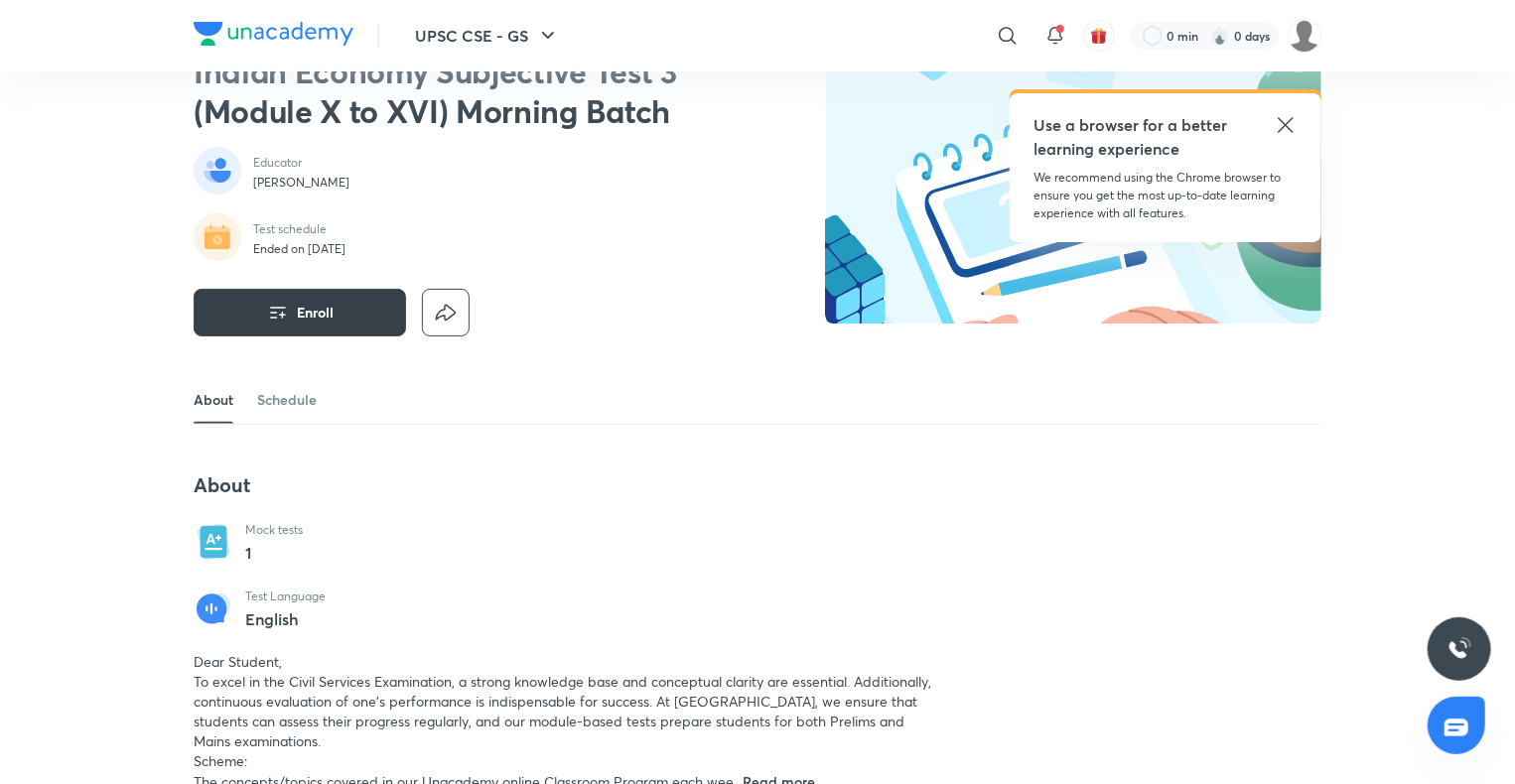 click on "Enroll" at bounding box center [300, 313] 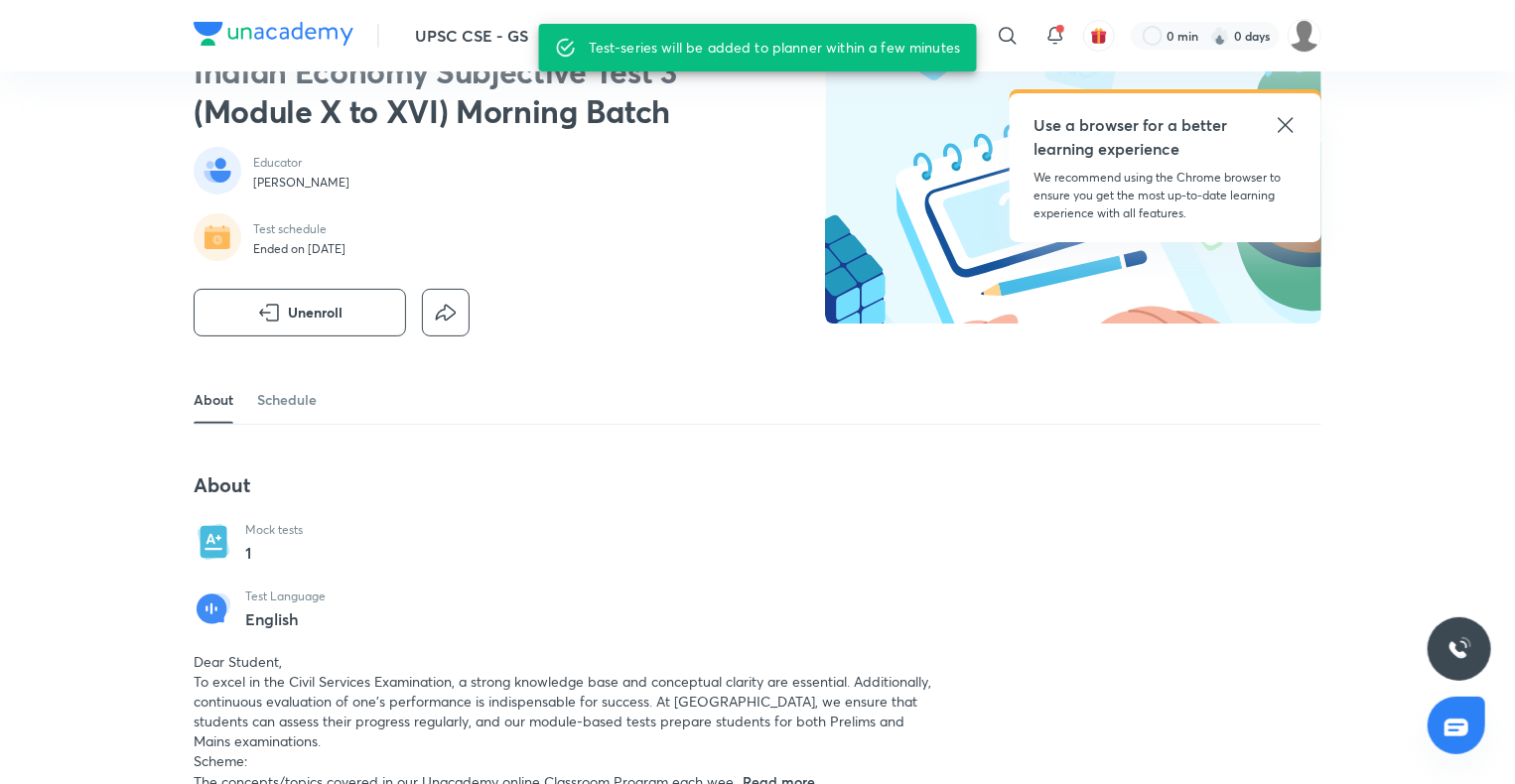 scroll, scrollTop: 0, scrollLeft: 0, axis: both 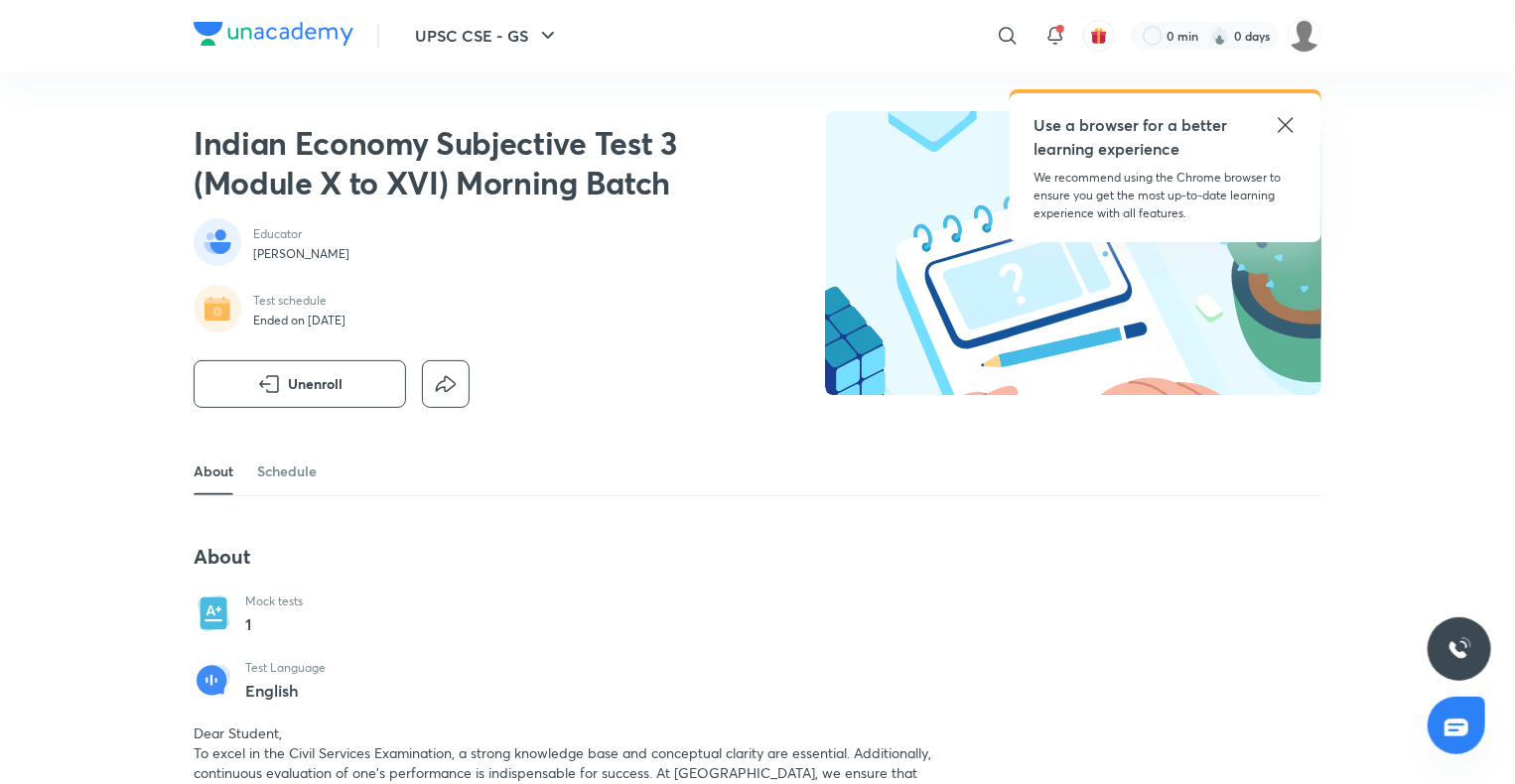 click at bounding box center (273, 34) 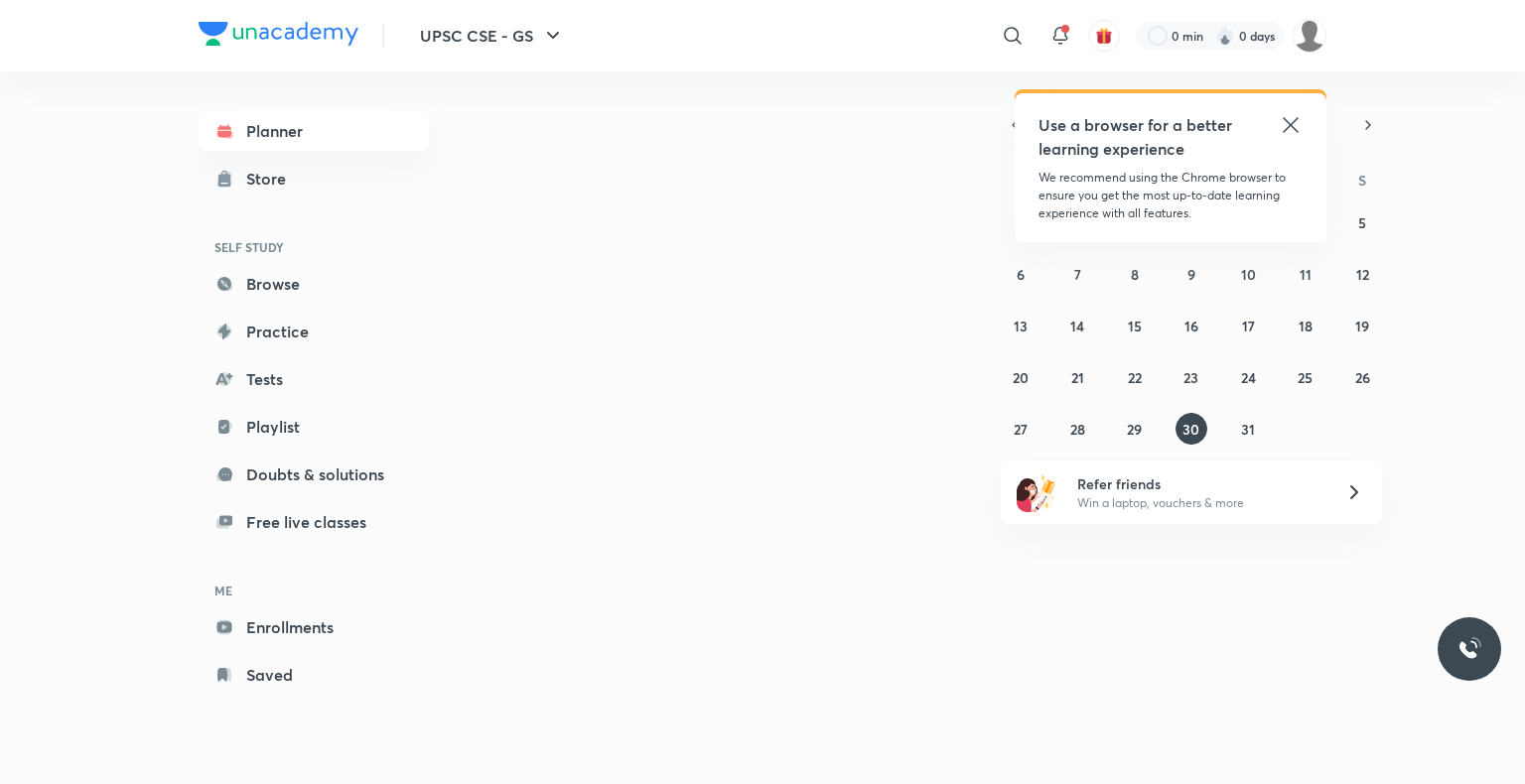 scroll, scrollTop: 0, scrollLeft: 0, axis: both 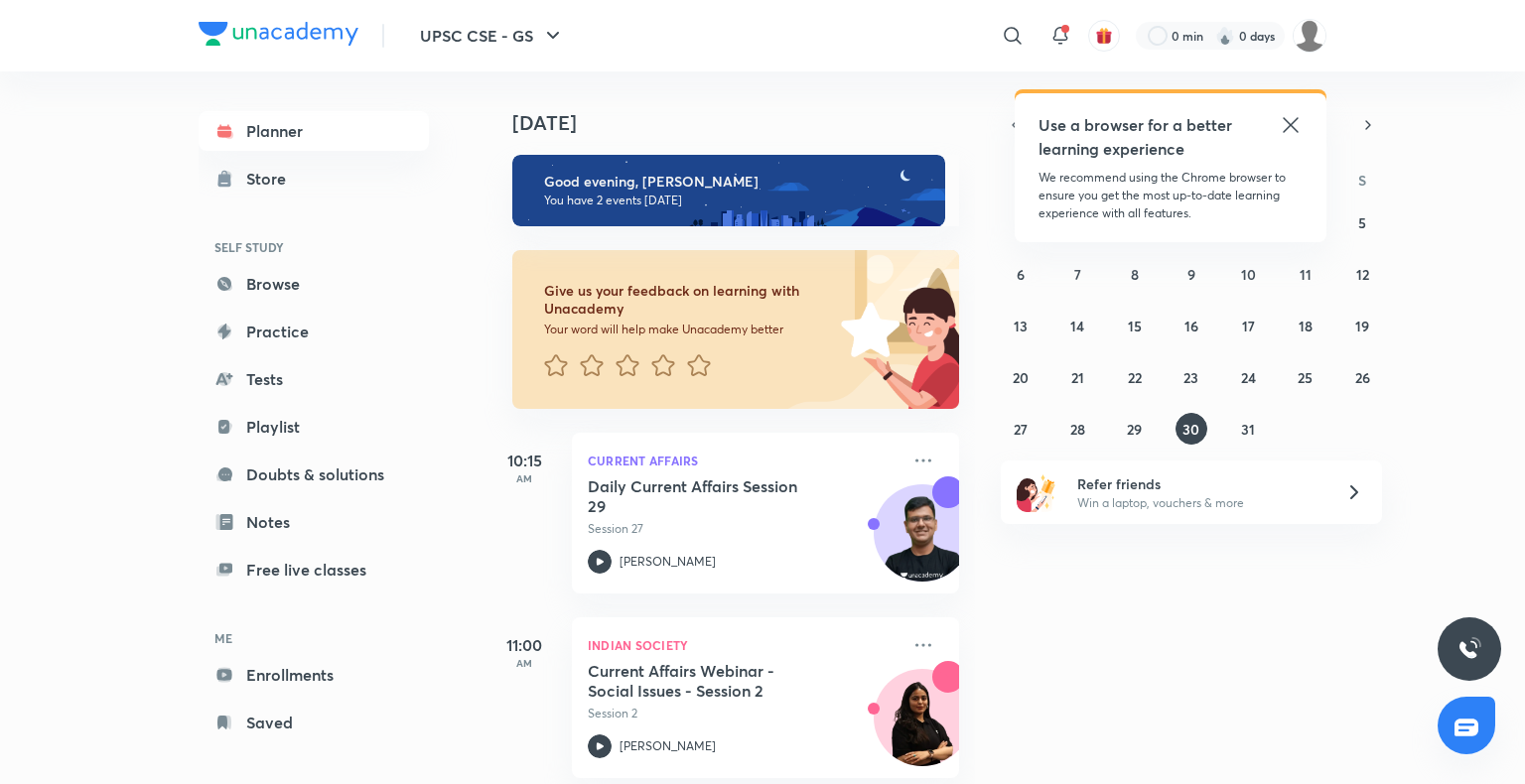 click 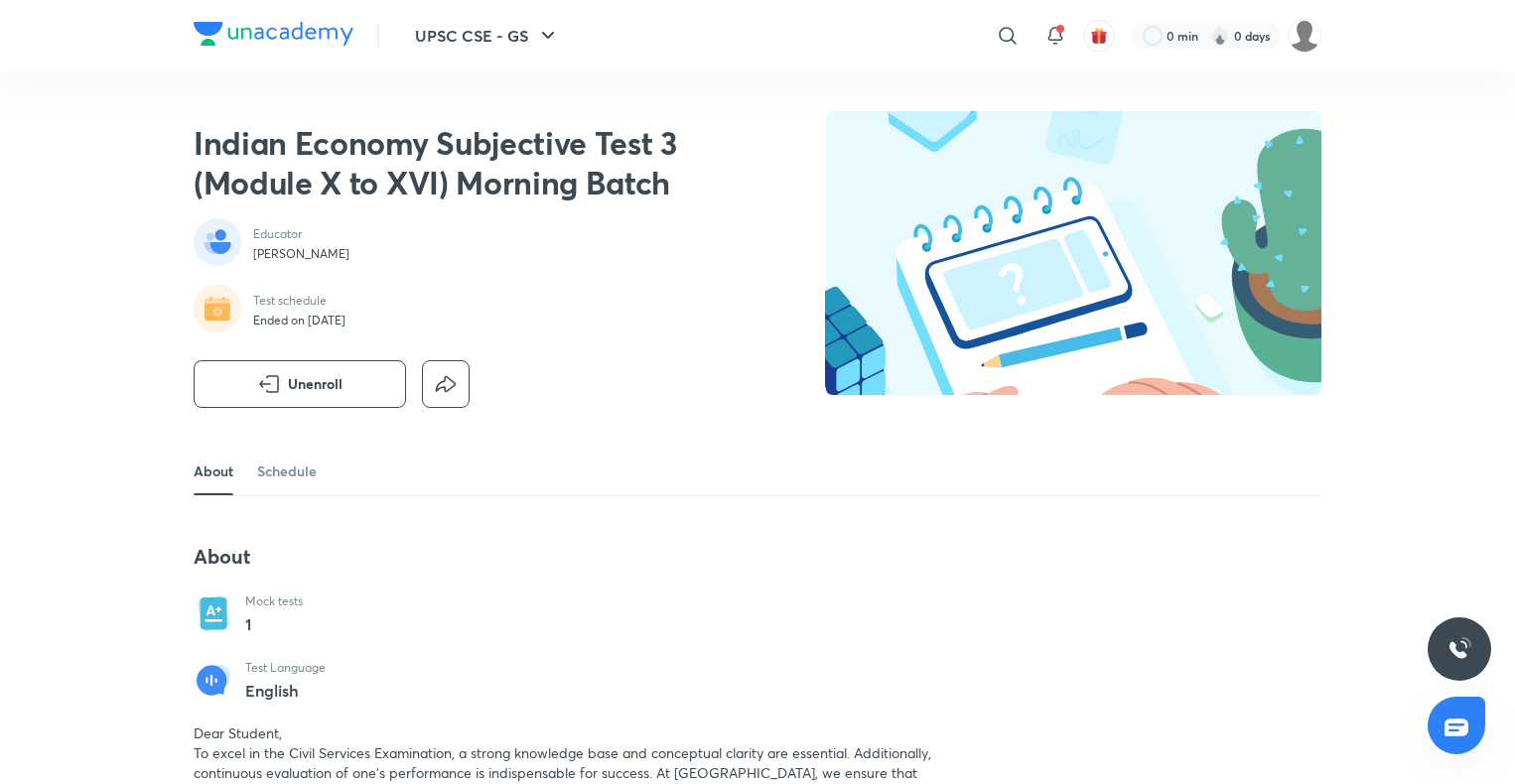 scroll, scrollTop: 238, scrollLeft: 0, axis: vertical 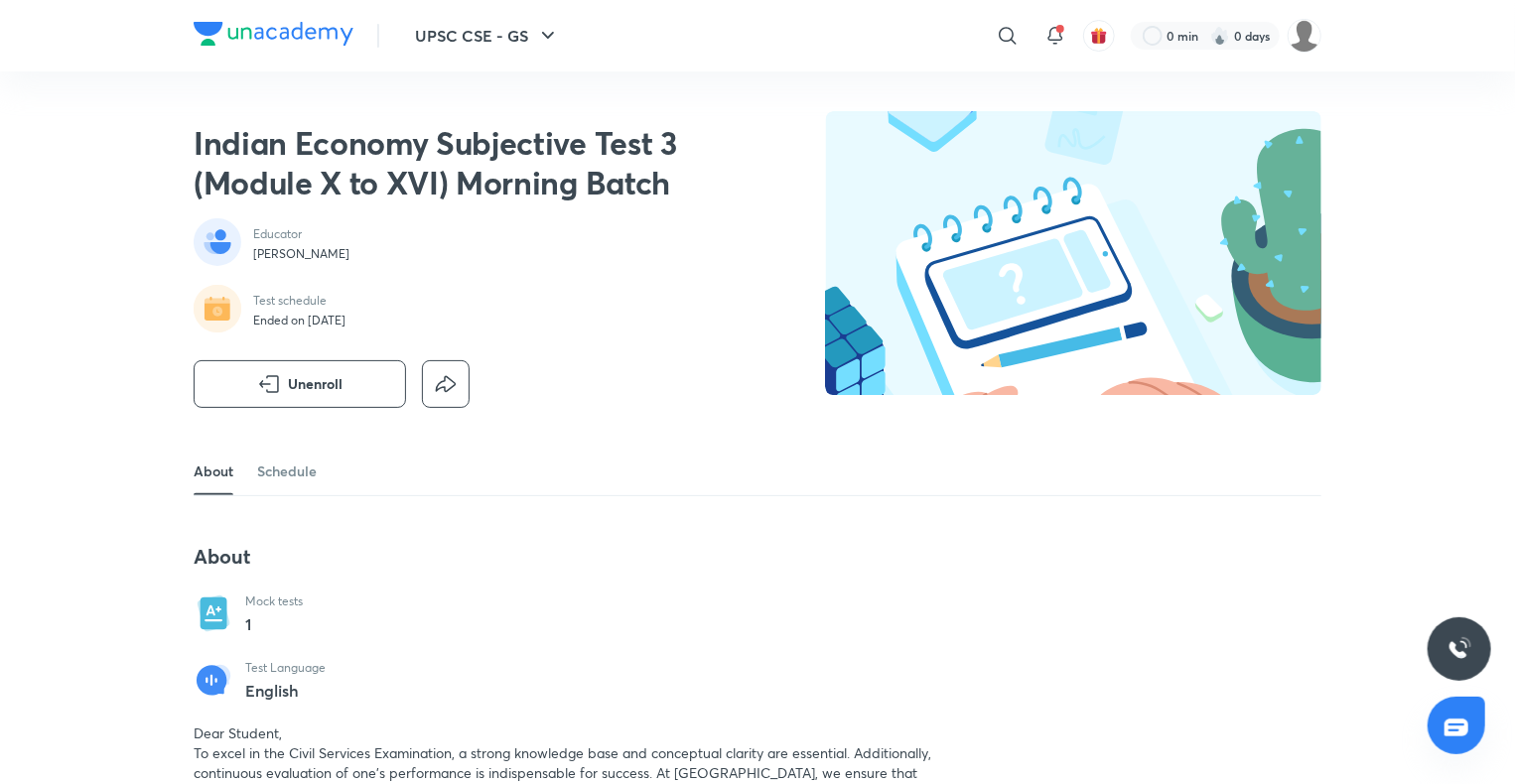 click on "UPSC CSE - GS ​ 0 min 0 days" at bounding box center [758, 36] 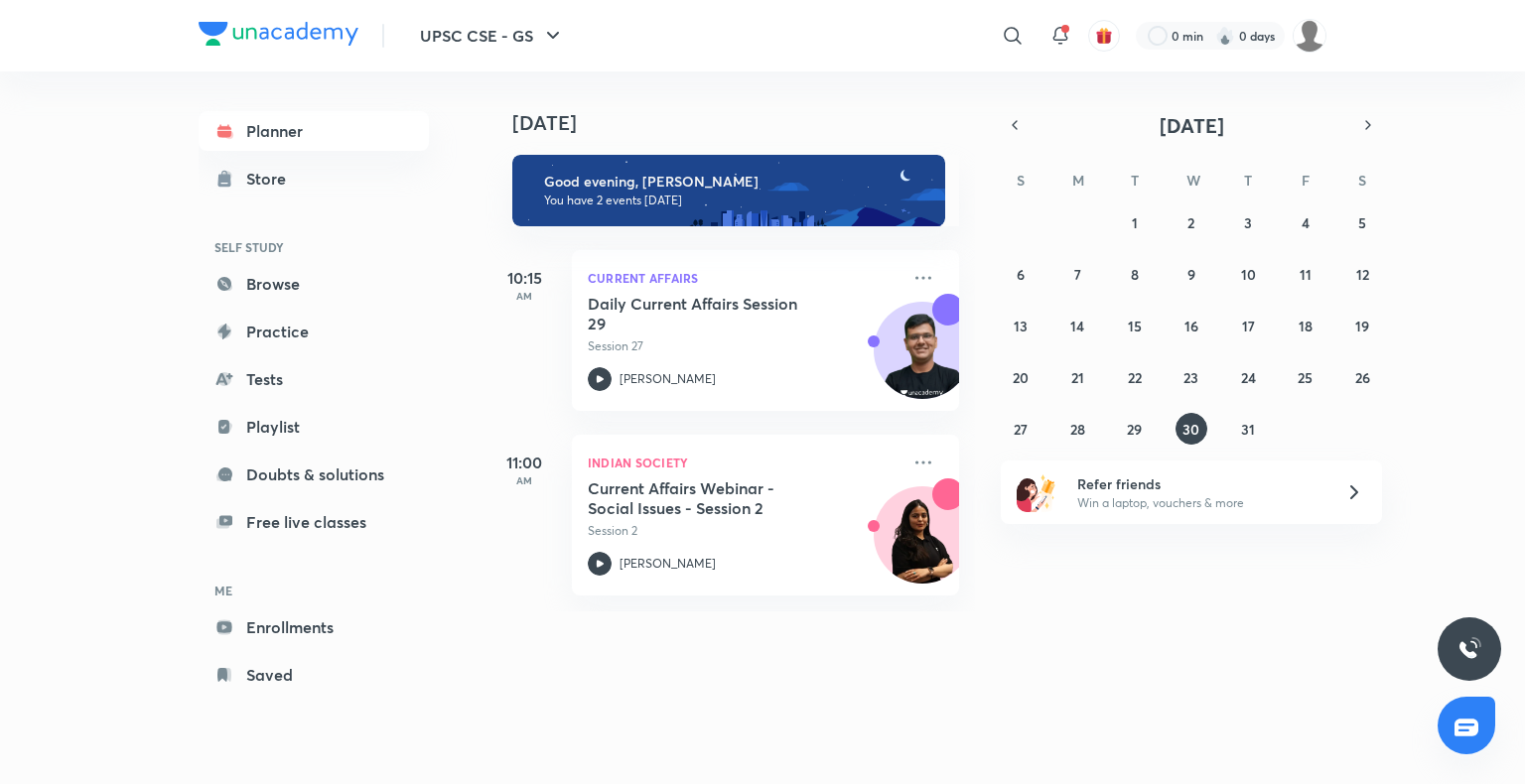 scroll, scrollTop: 0, scrollLeft: 0, axis: both 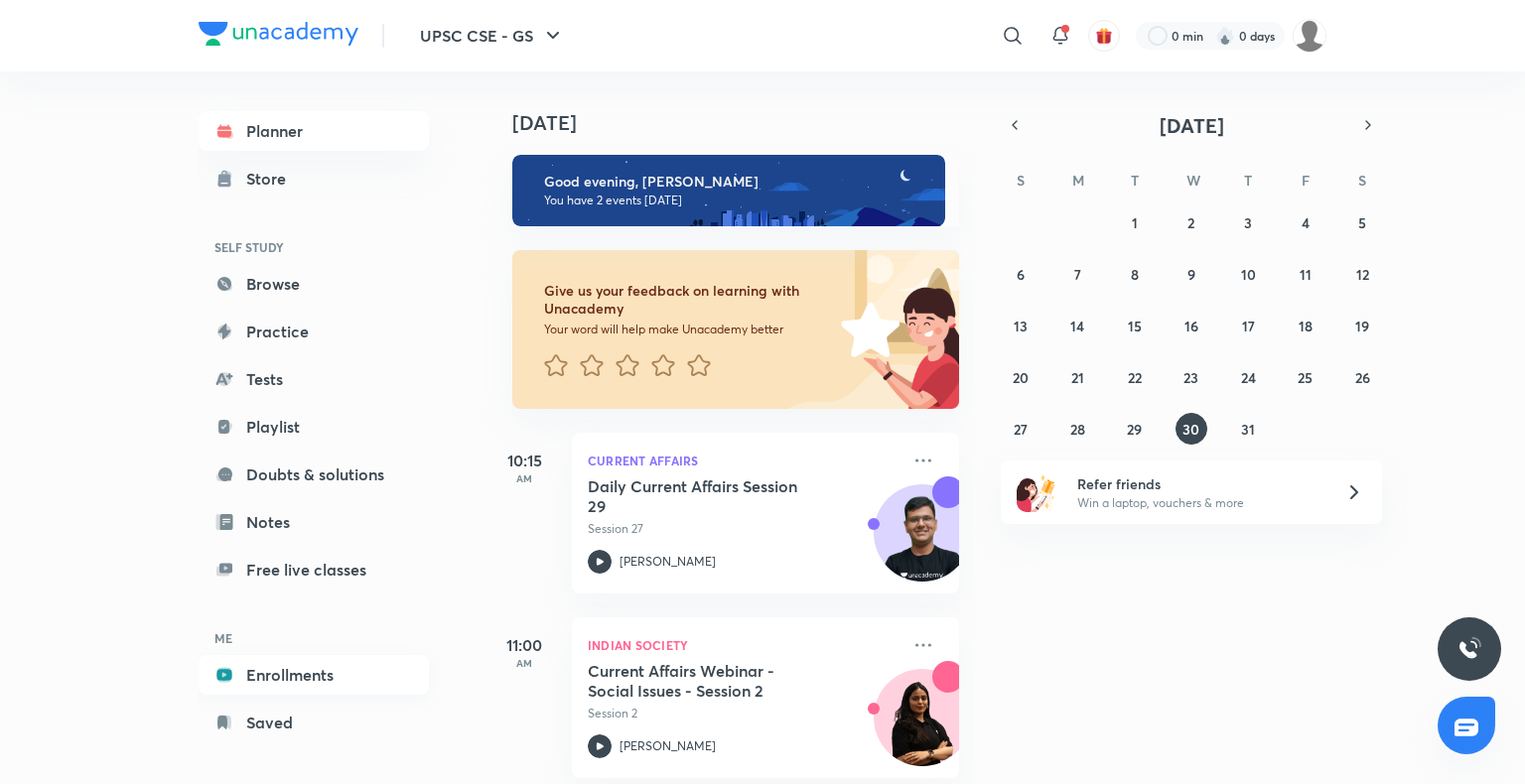 click on "Enrollments" at bounding box center (314, 675) 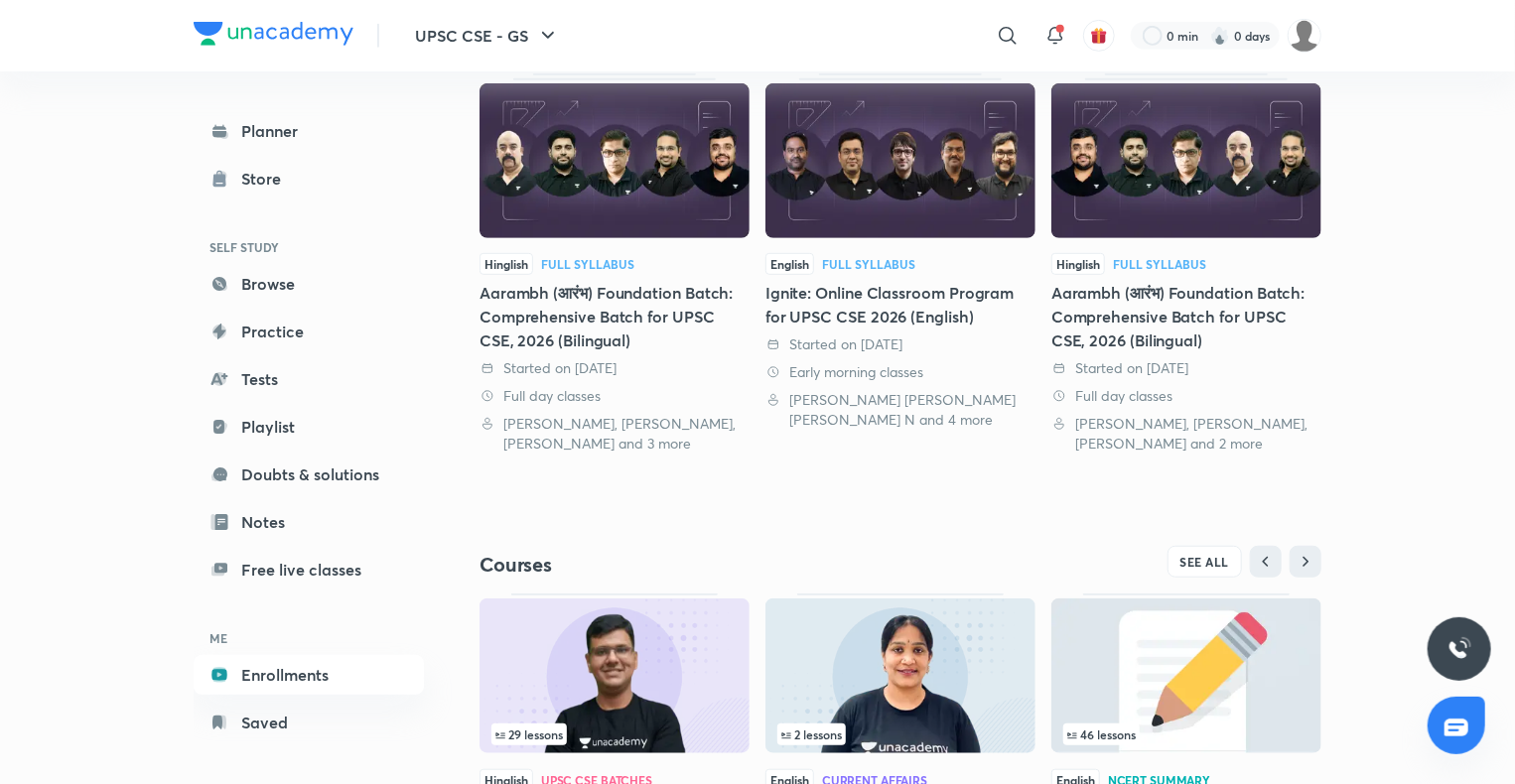 scroll, scrollTop: 603, scrollLeft: 0, axis: vertical 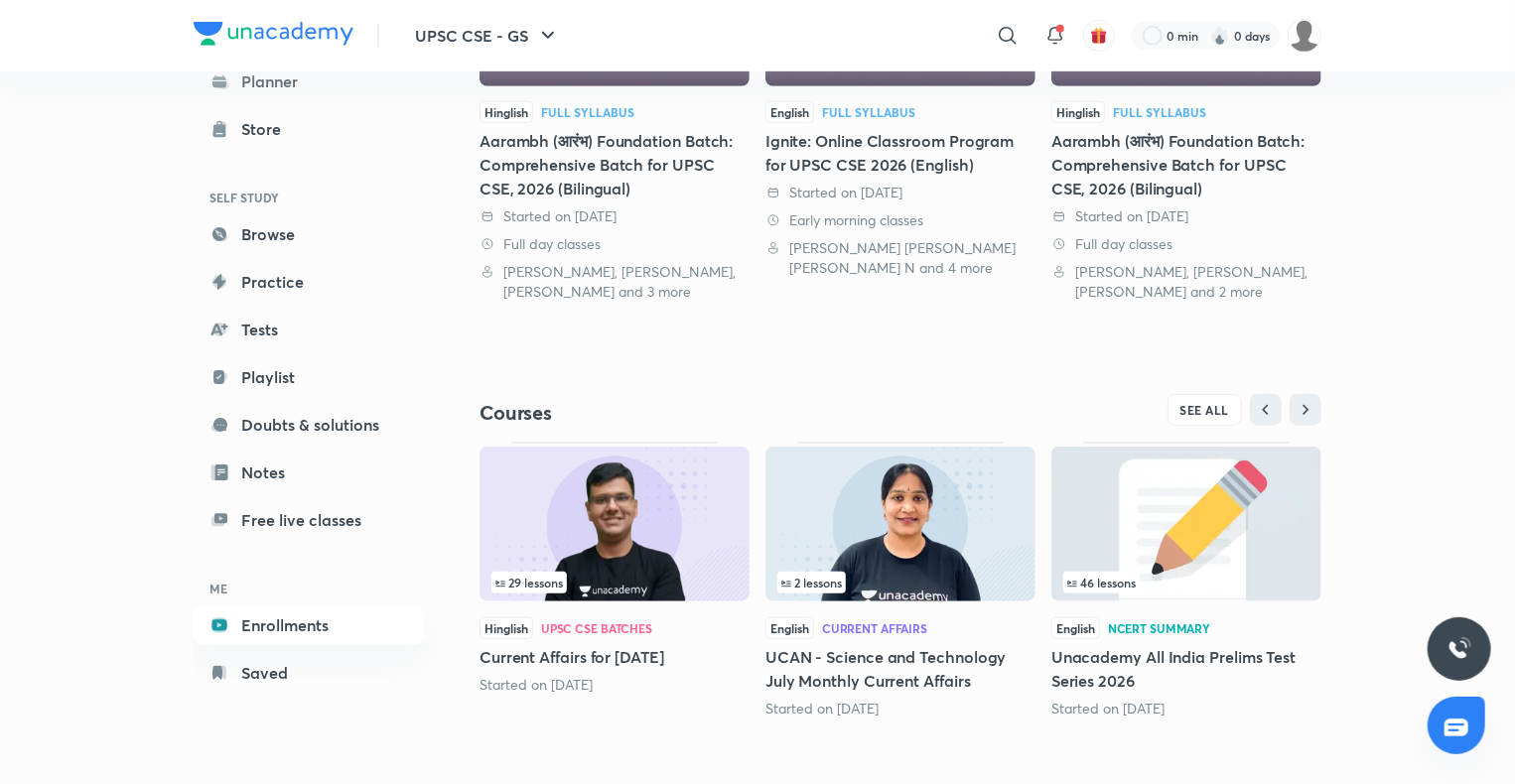 click on "NCERT Summary" at bounding box center [1159, 628] 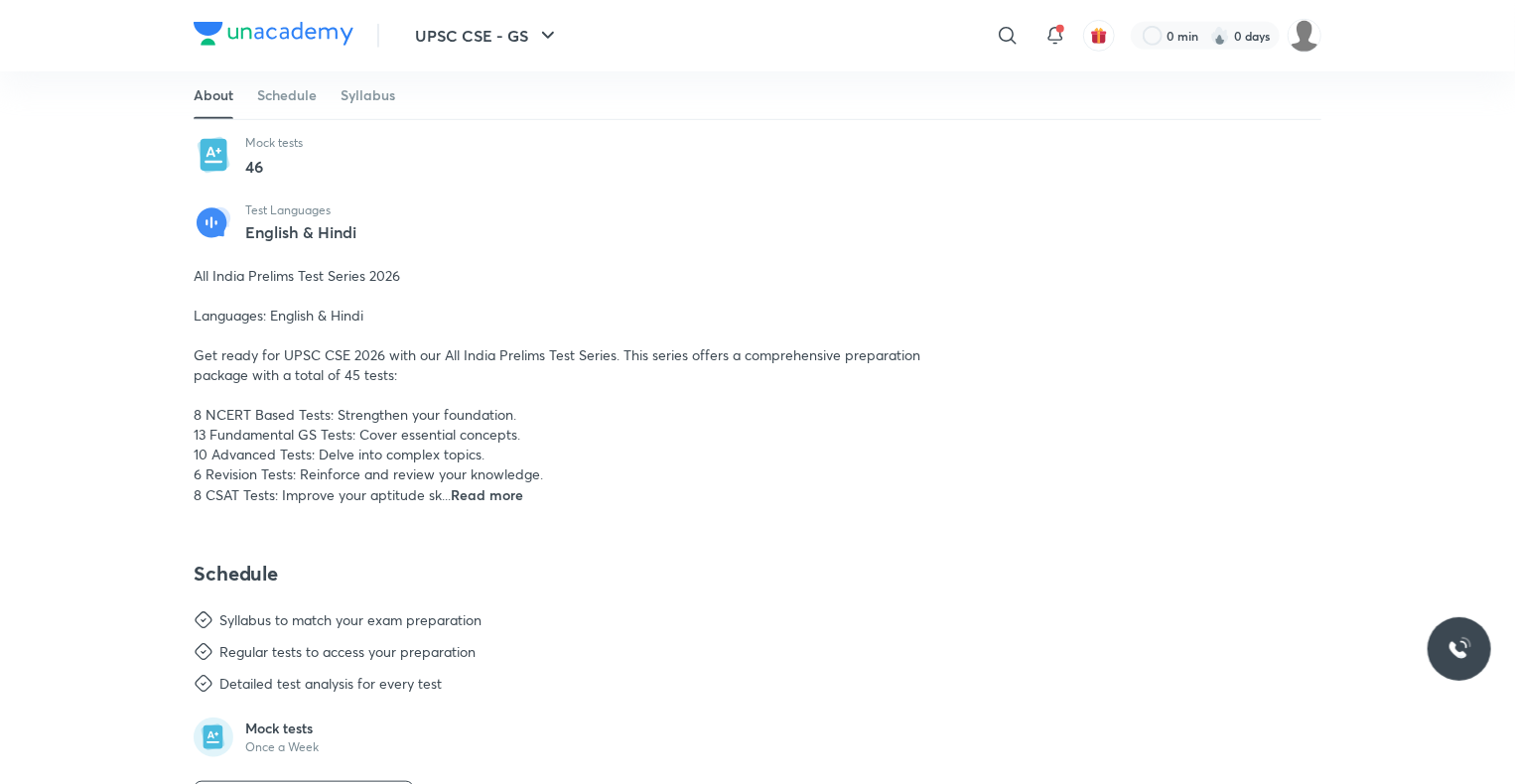 scroll, scrollTop: 0, scrollLeft: 0, axis: both 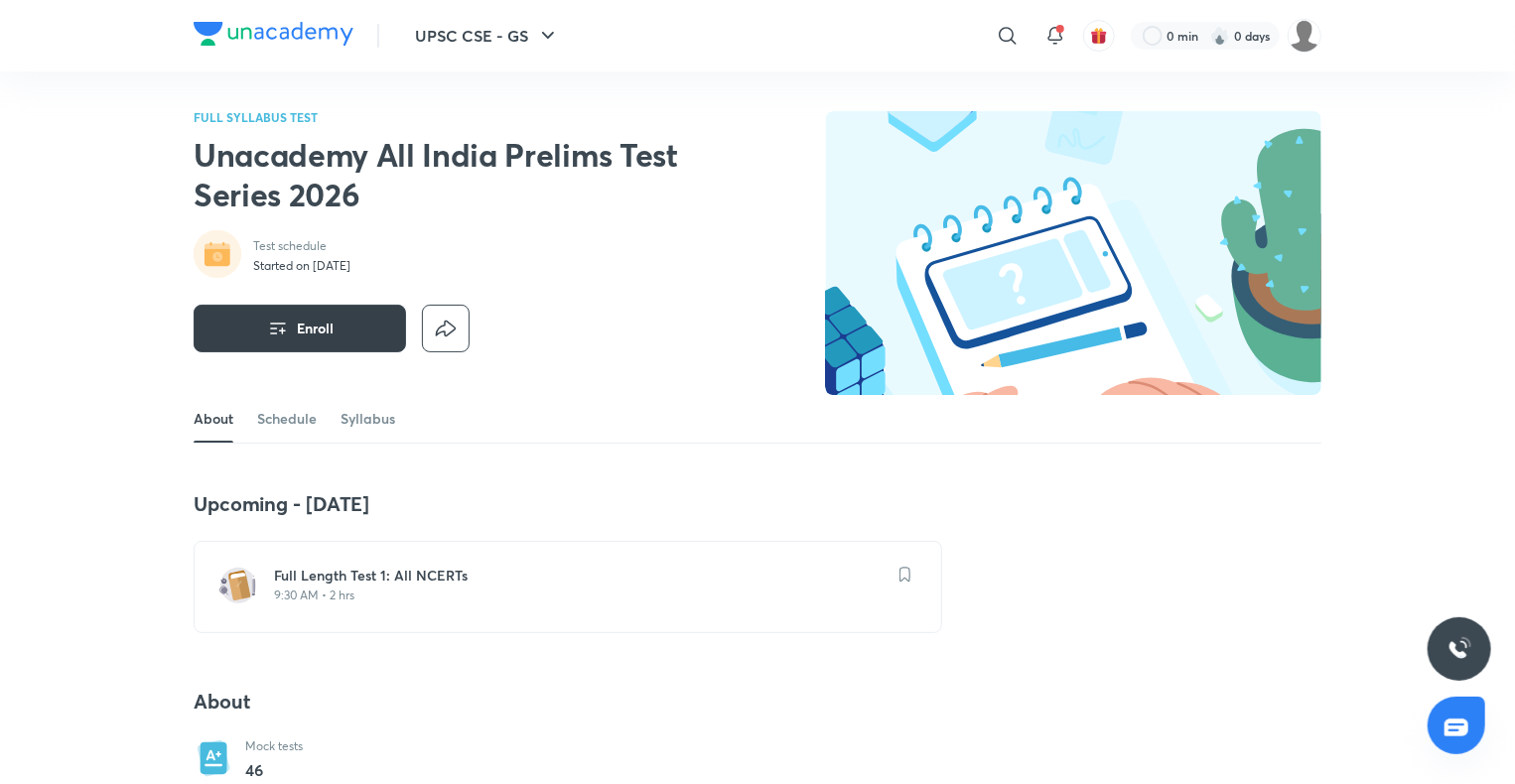 click on "Enroll" at bounding box center (300, 328) 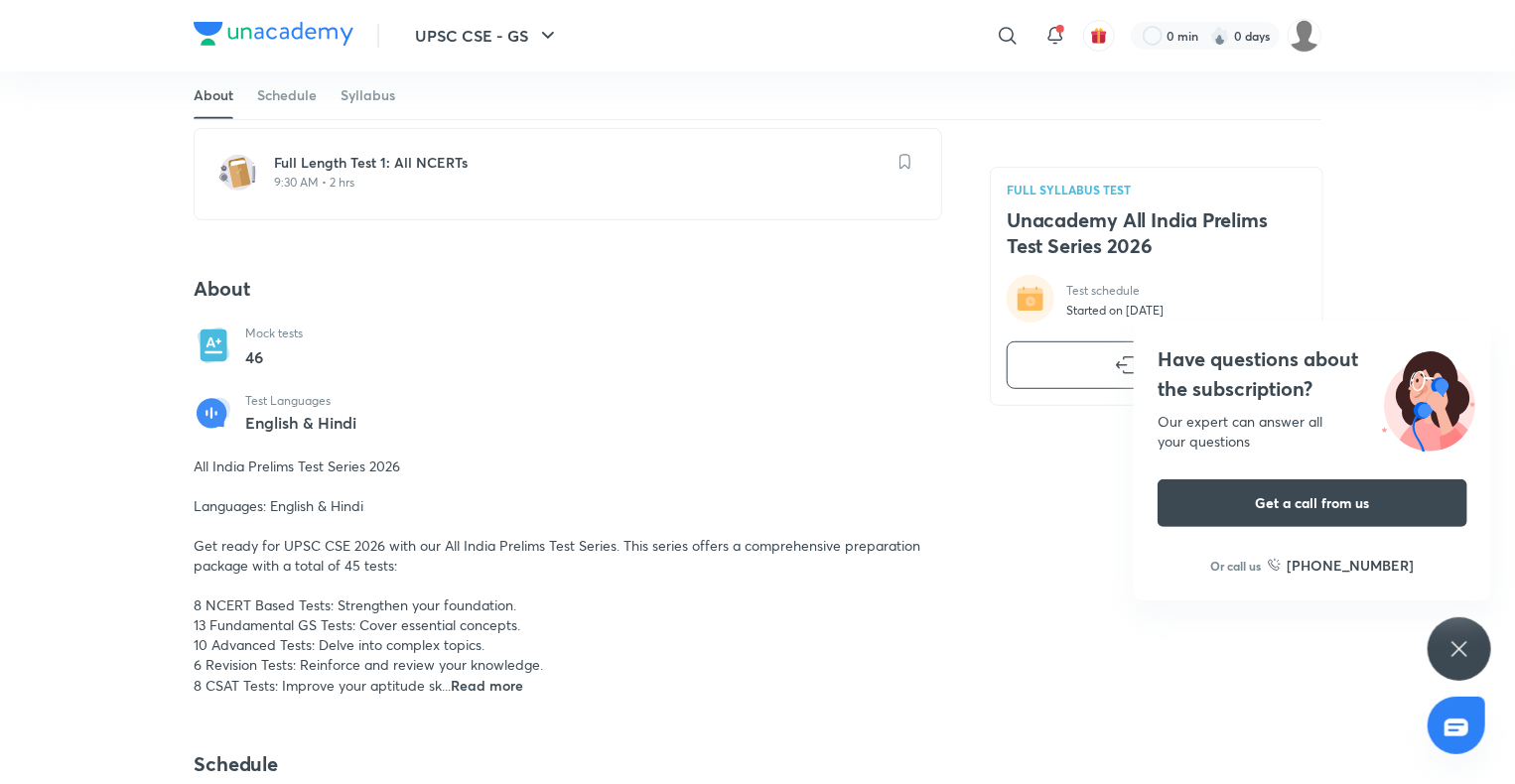 scroll, scrollTop: 412, scrollLeft: 0, axis: vertical 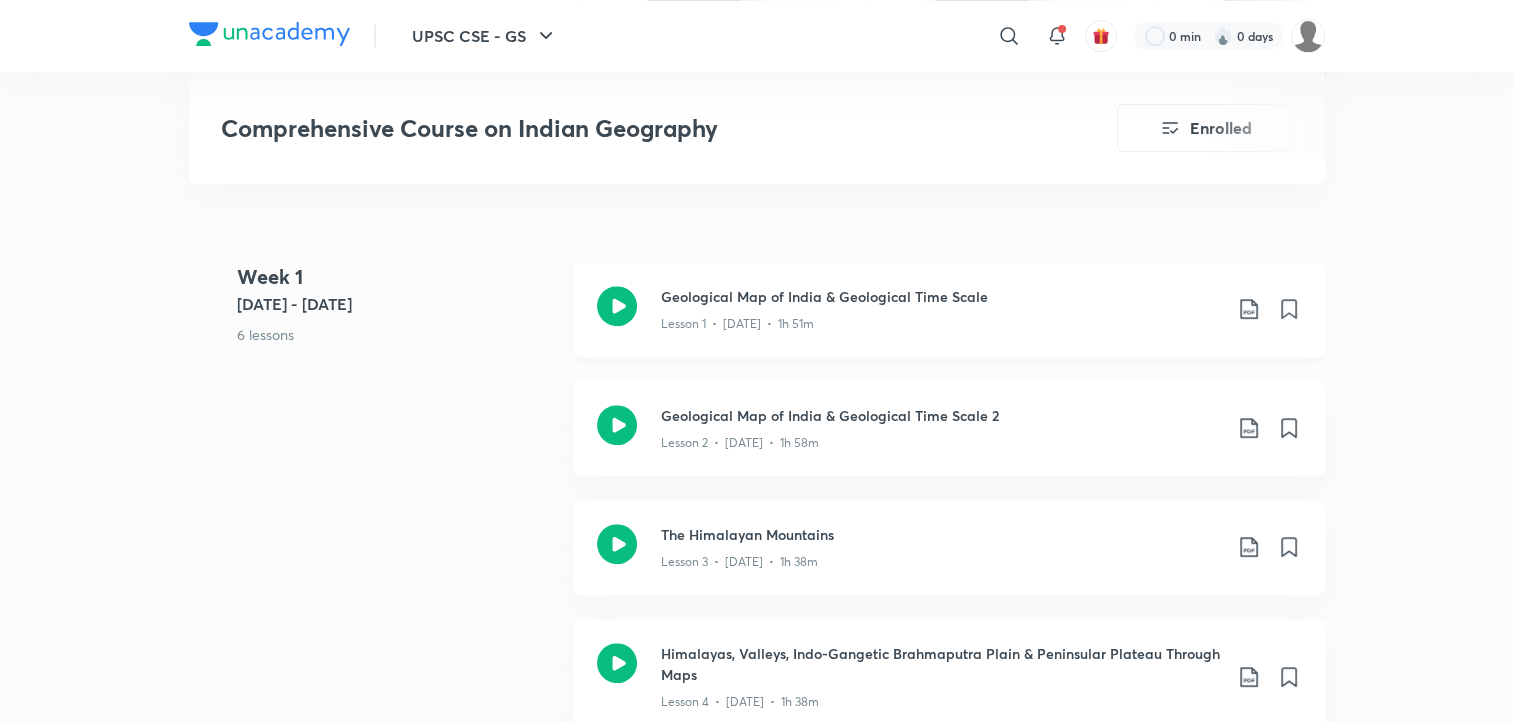 click 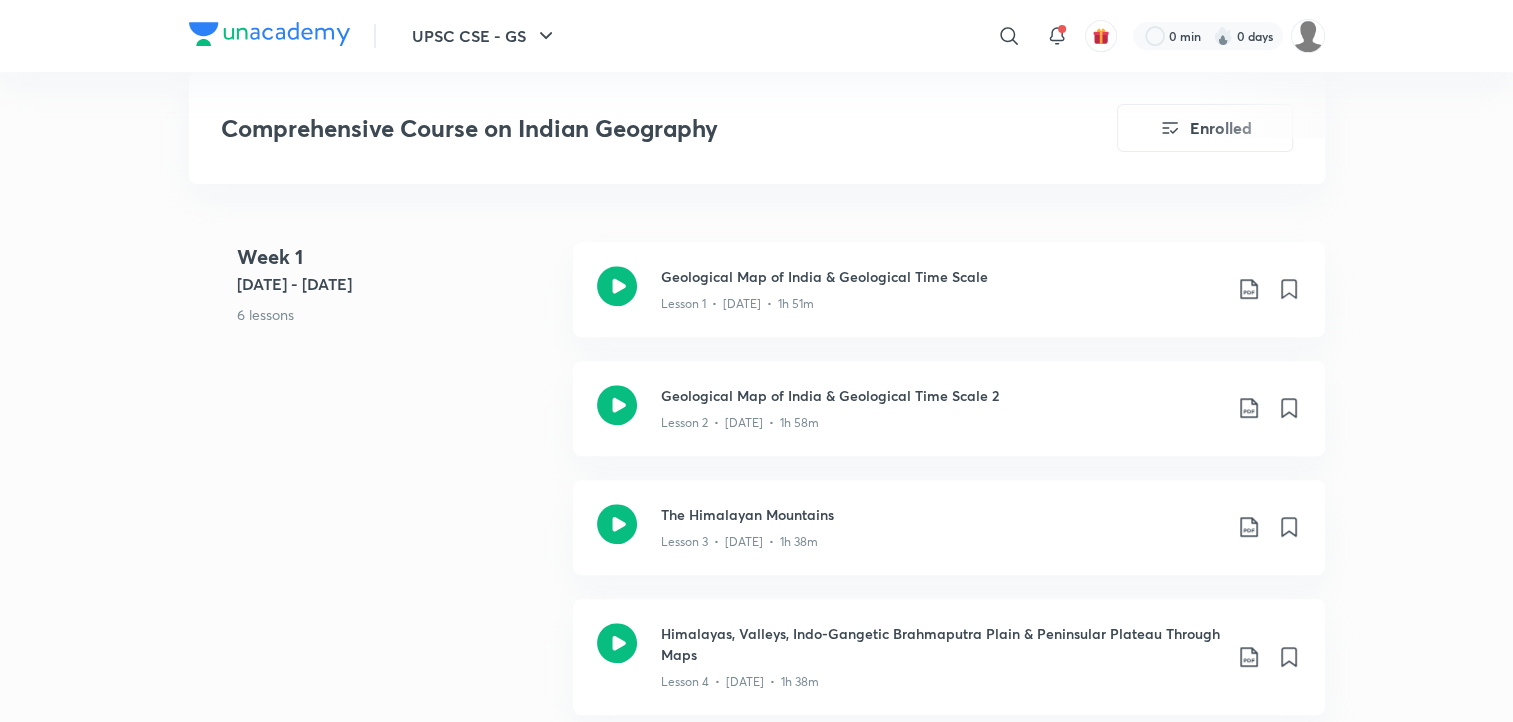 scroll, scrollTop: 904, scrollLeft: 0, axis: vertical 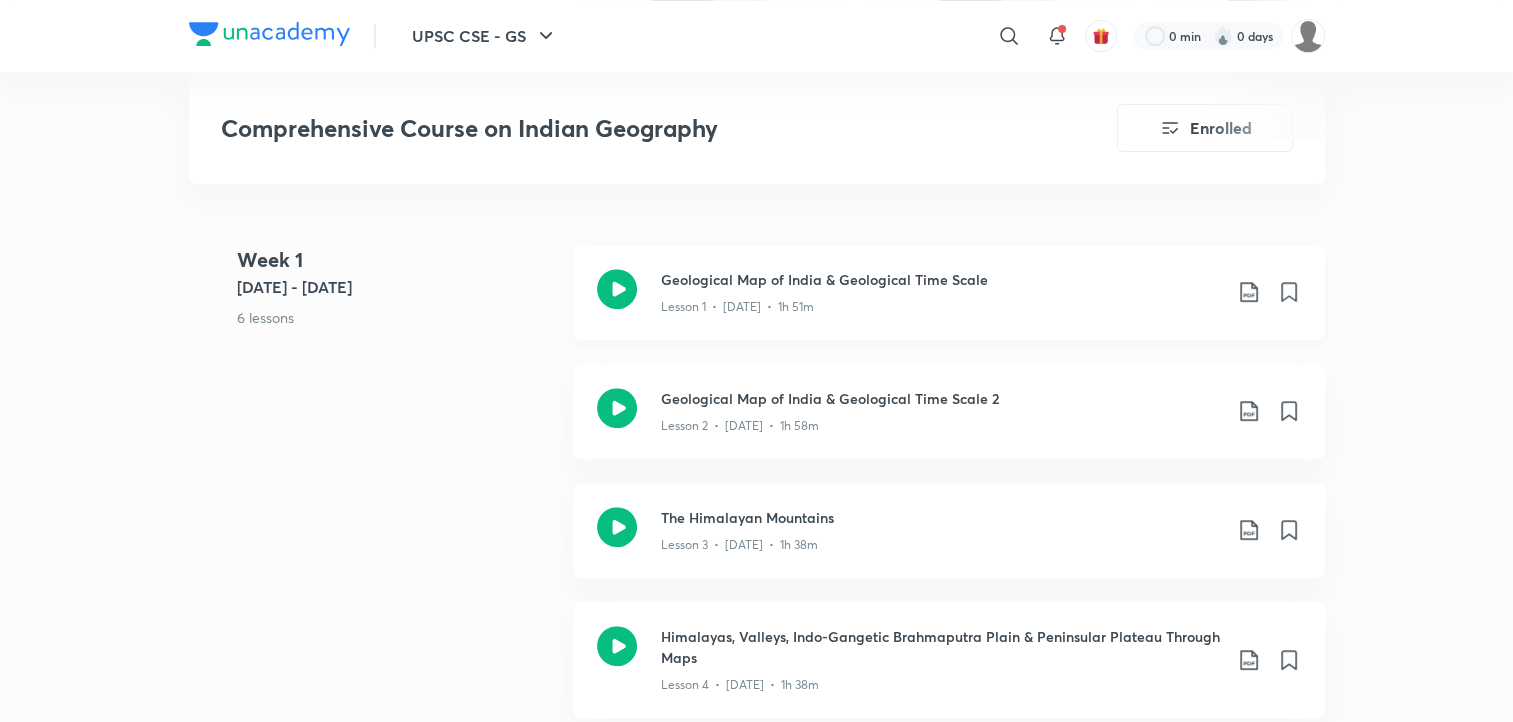 click 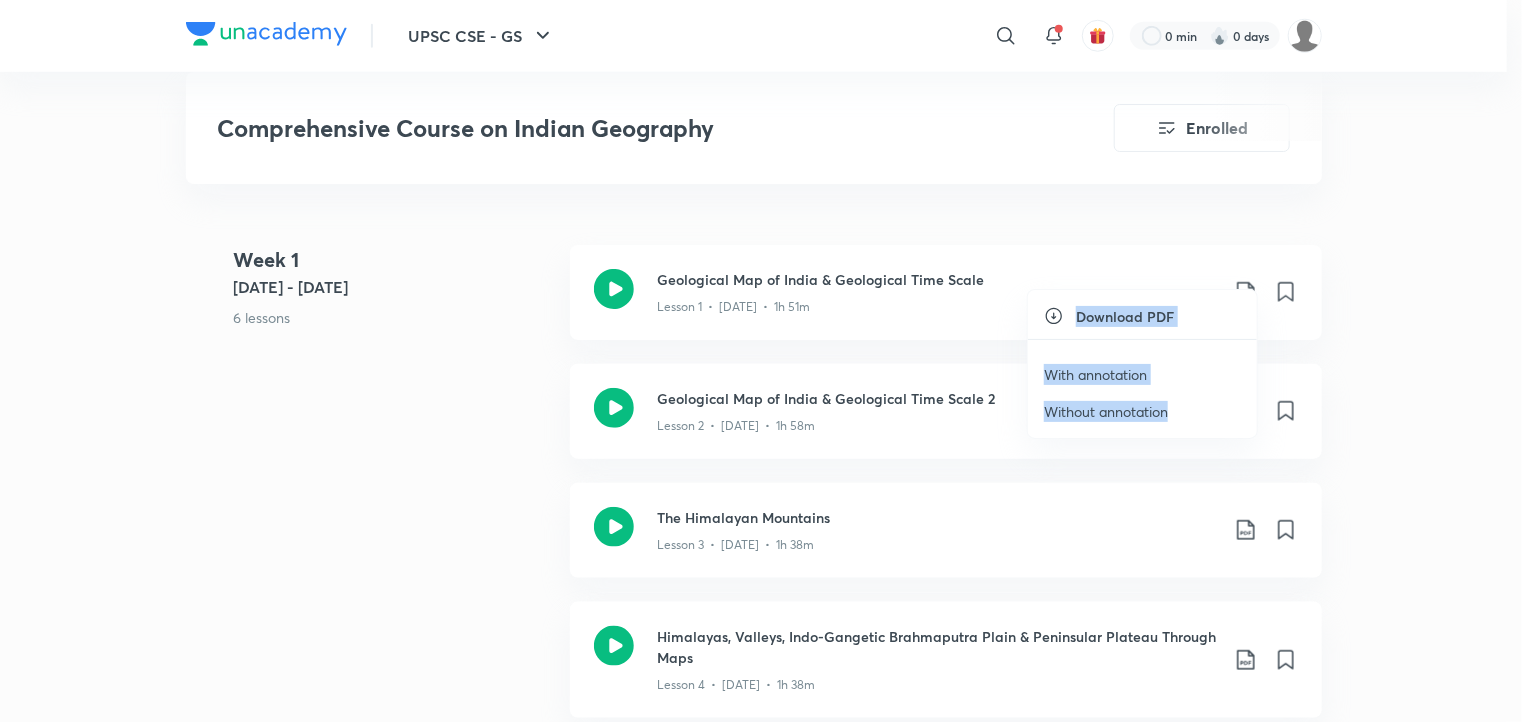 drag, startPoint x: 1256, startPoint y: 265, endPoint x: 1130, endPoint y: 390, distance: 177.48521 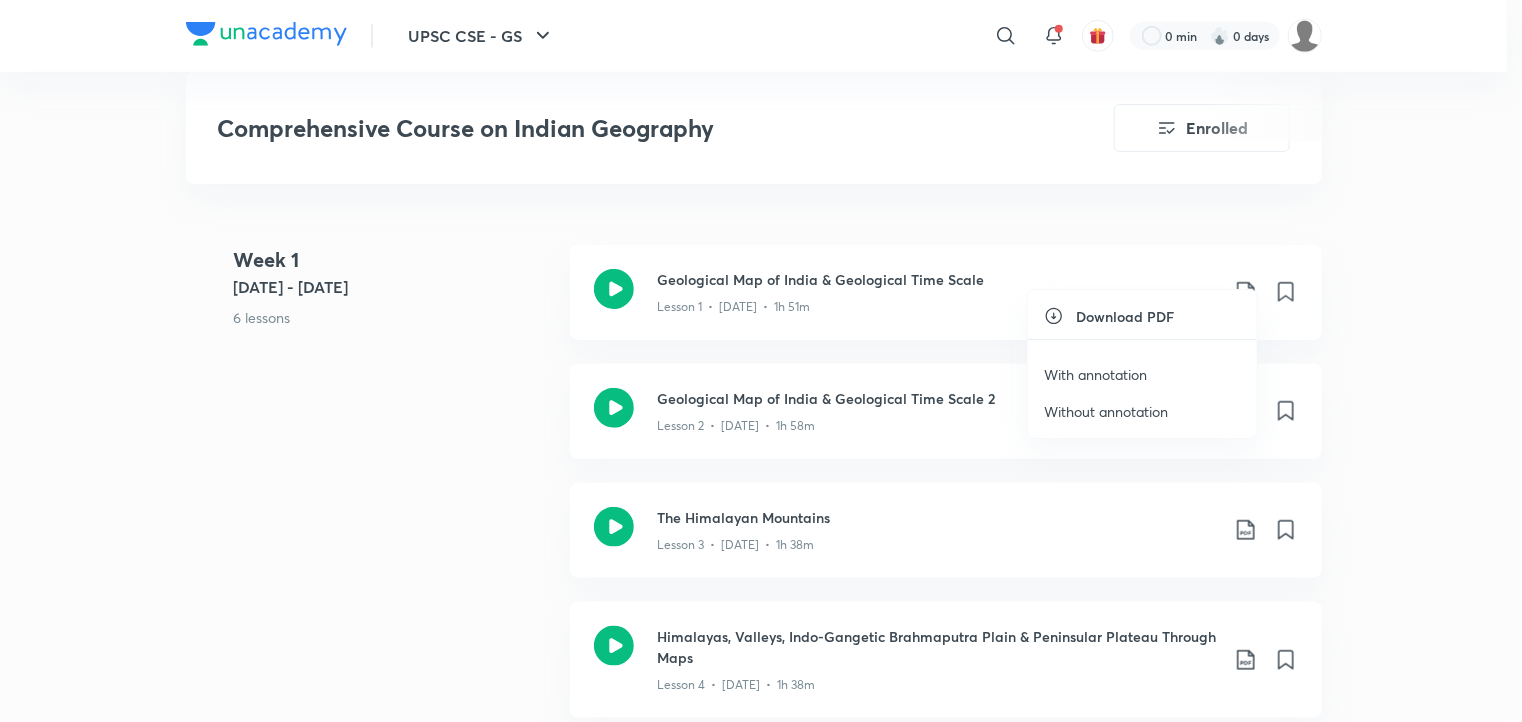 click on "Without annotation" at bounding box center (1142, 411) 